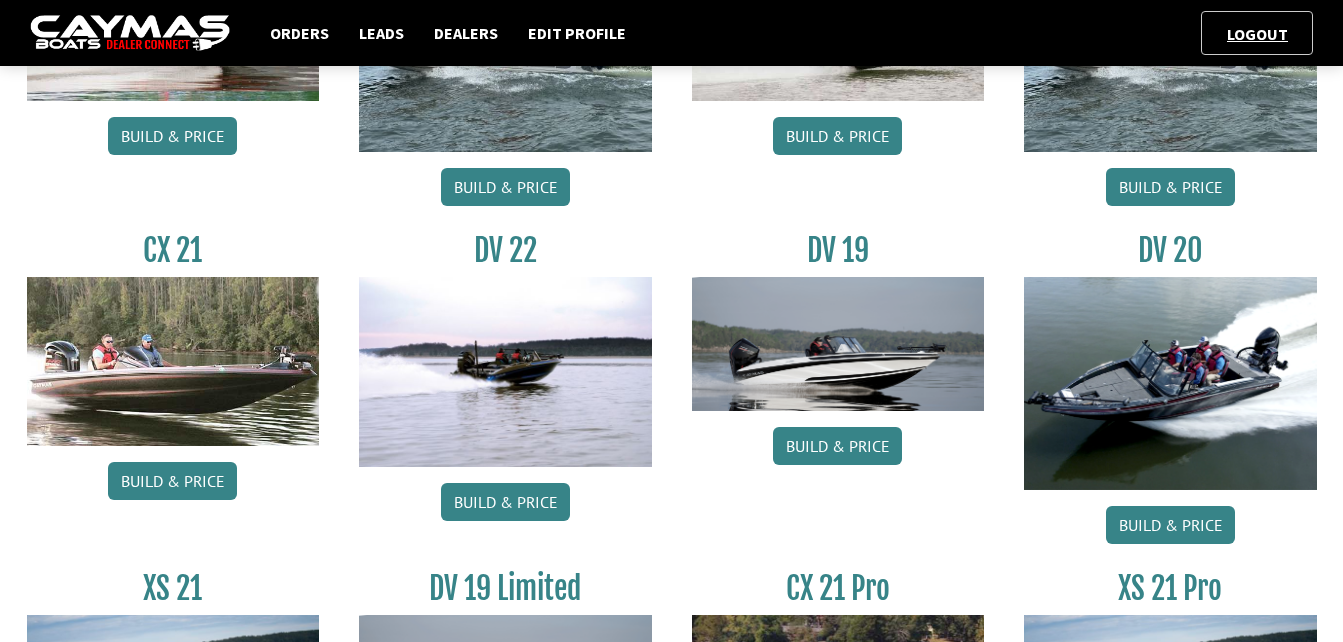 scroll, scrollTop: 2500, scrollLeft: 0, axis: vertical 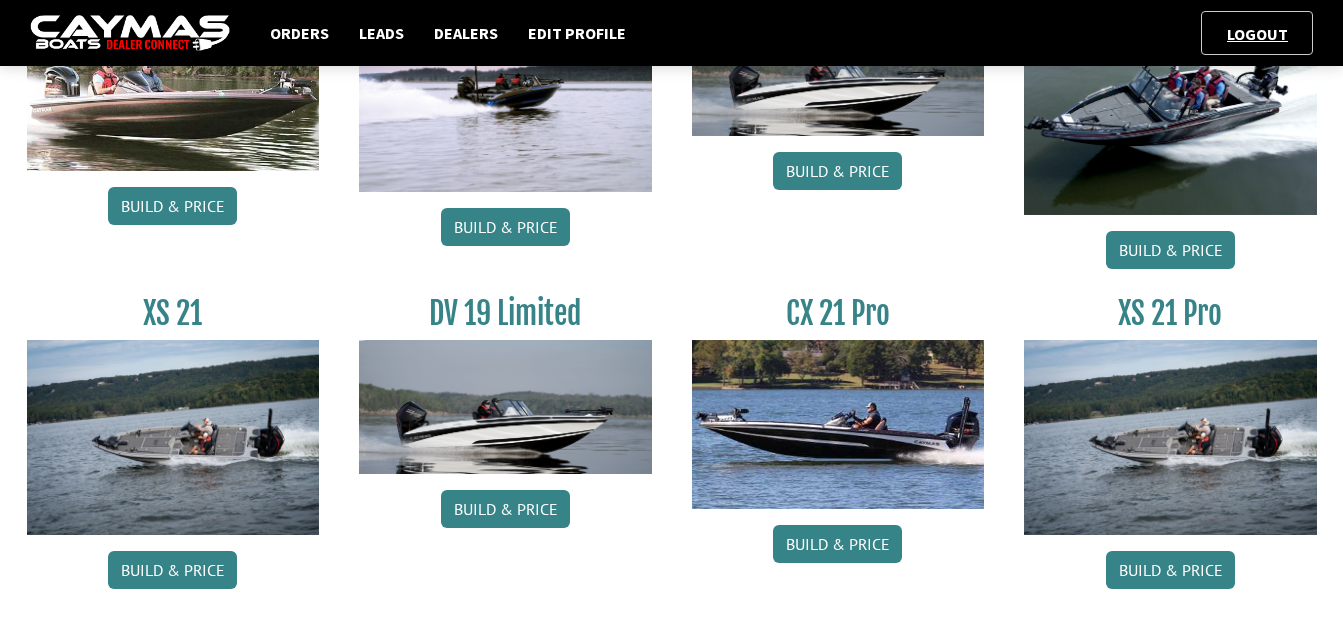 click at bounding box center [838, 424] 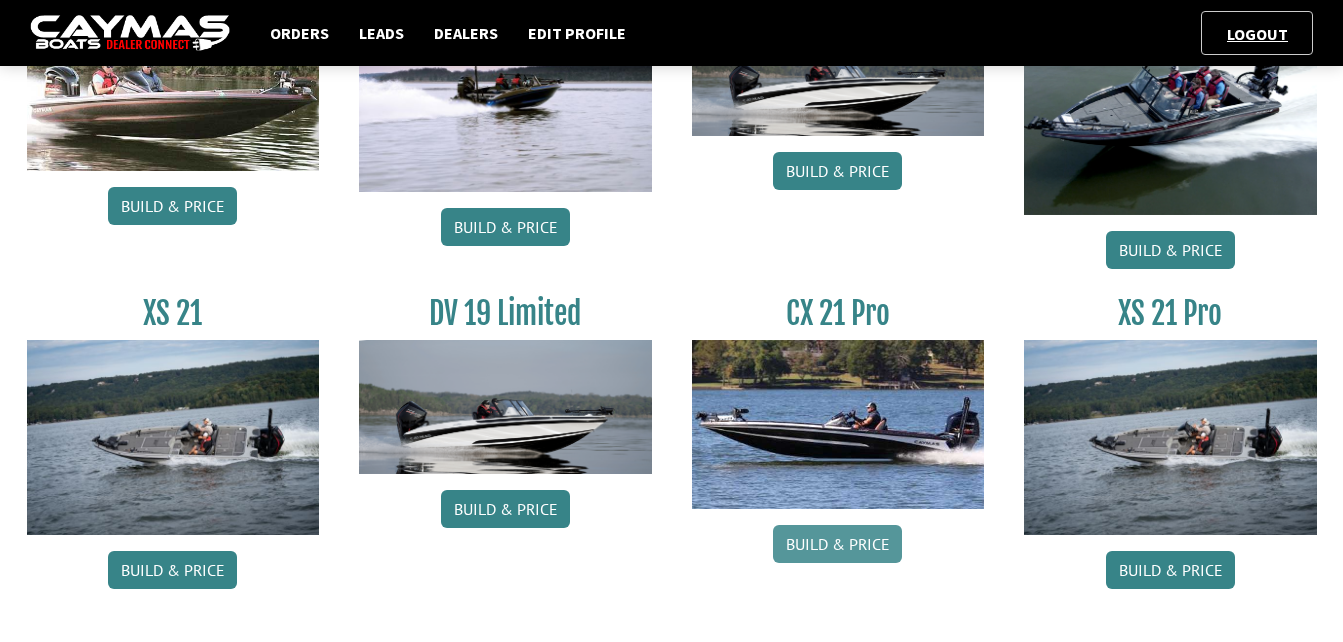 click on "Build & Price" at bounding box center [837, 544] 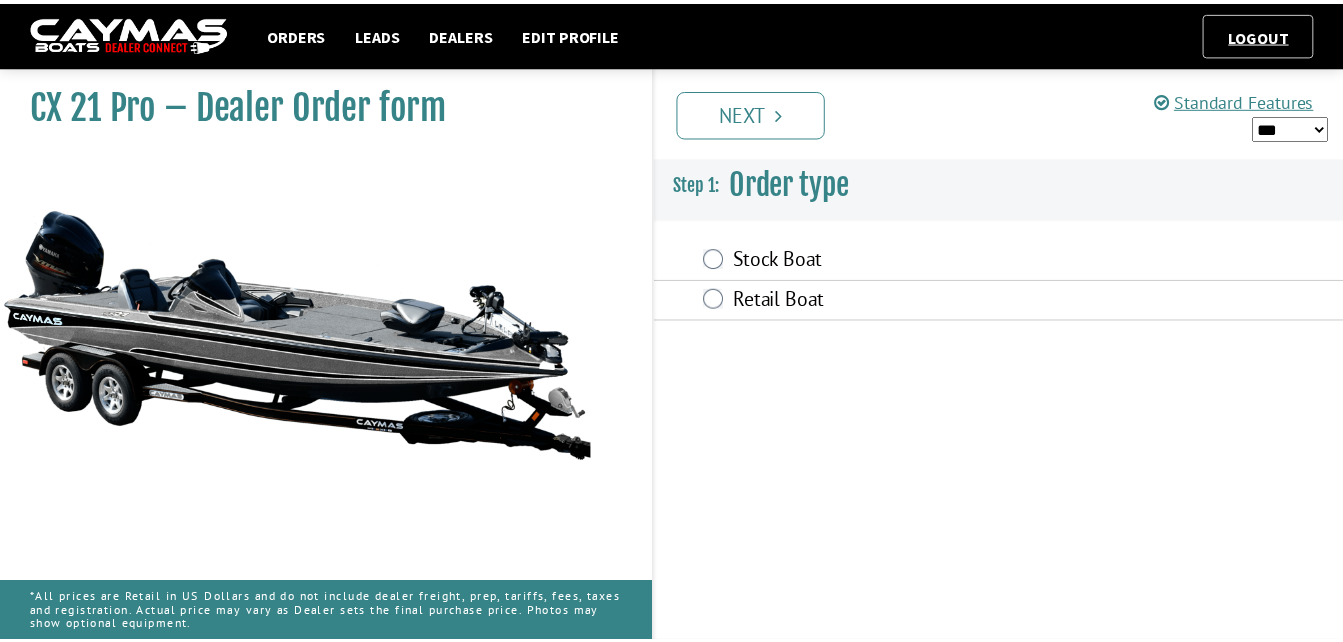 scroll, scrollTop: 0, scrollLeft: 0, axis: both 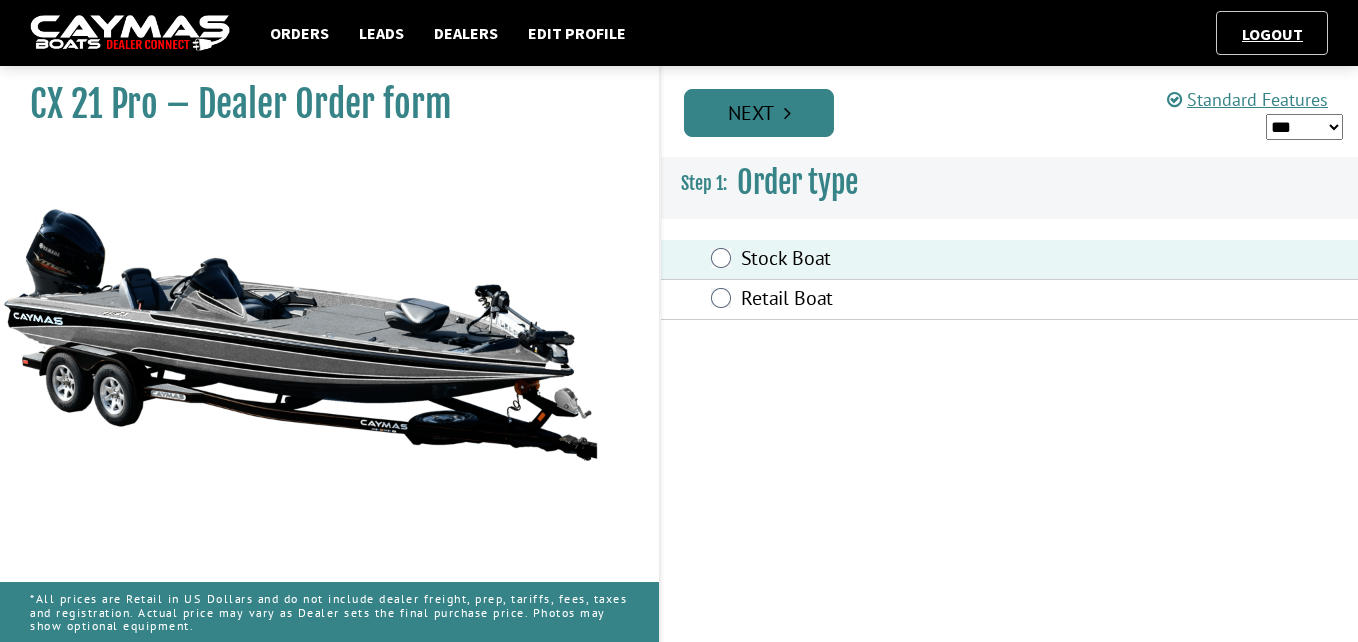 click at bounding box center (787, 113) 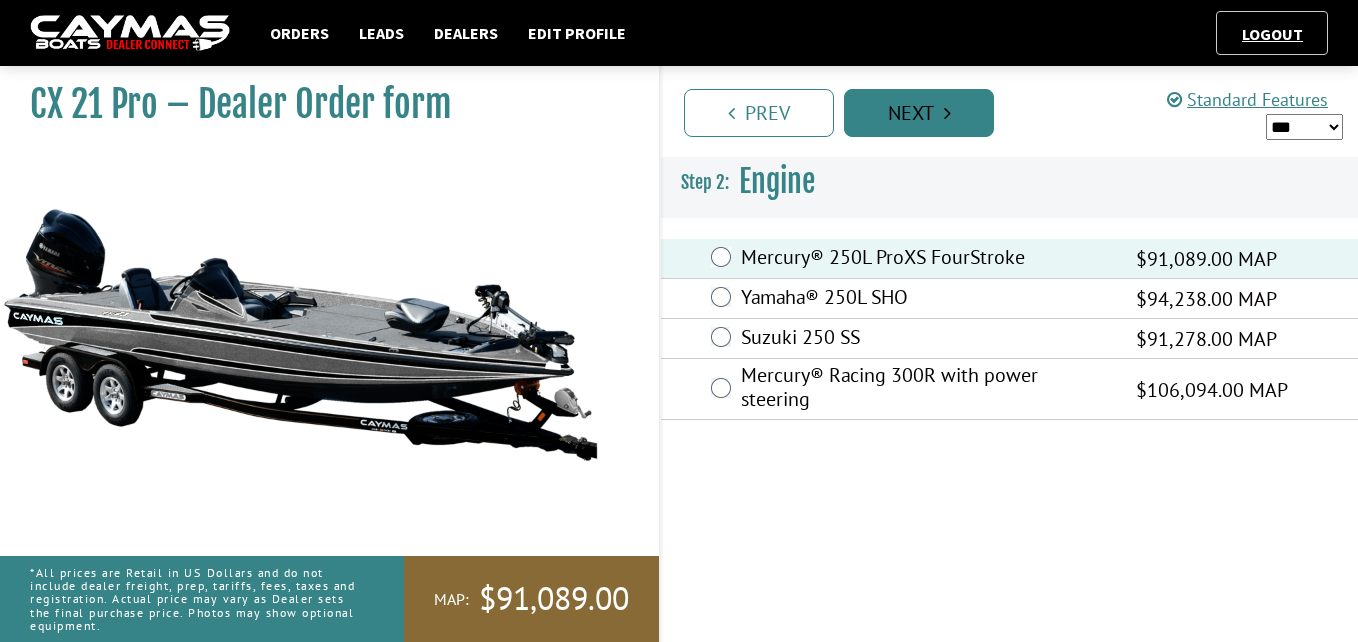 click on "Next" at bounding box center (919, 113) 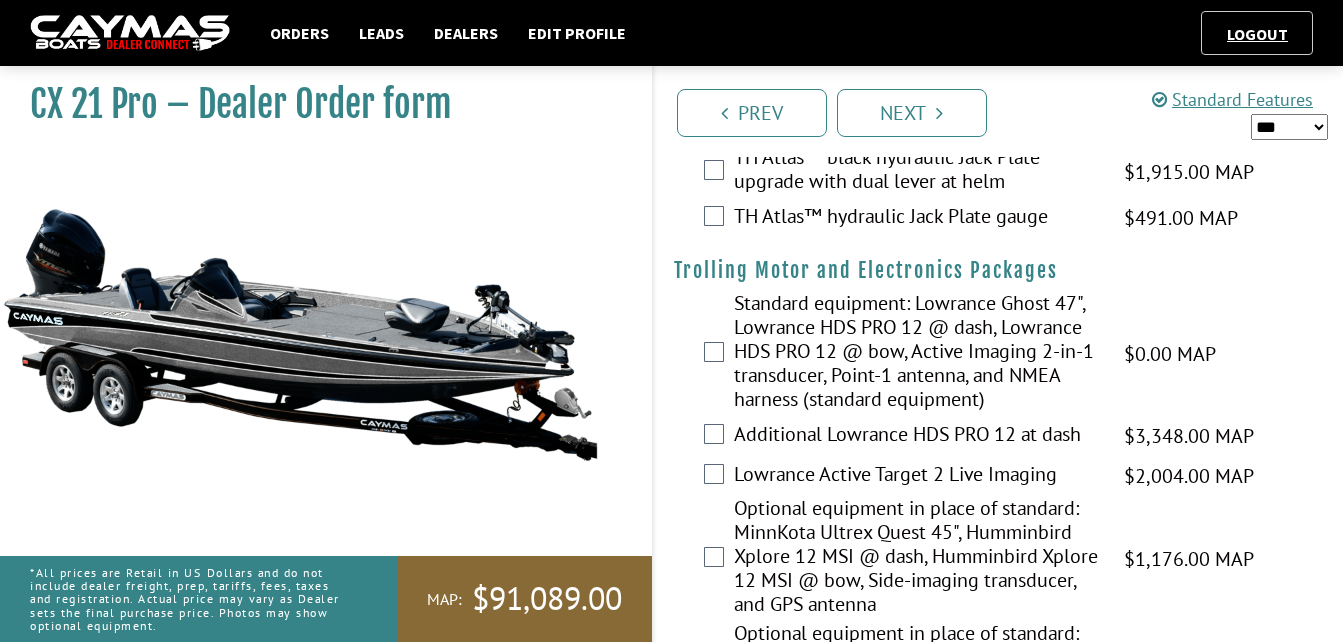 scroll, scrollTop: 200, scrollLeft: 0, axis: vertical 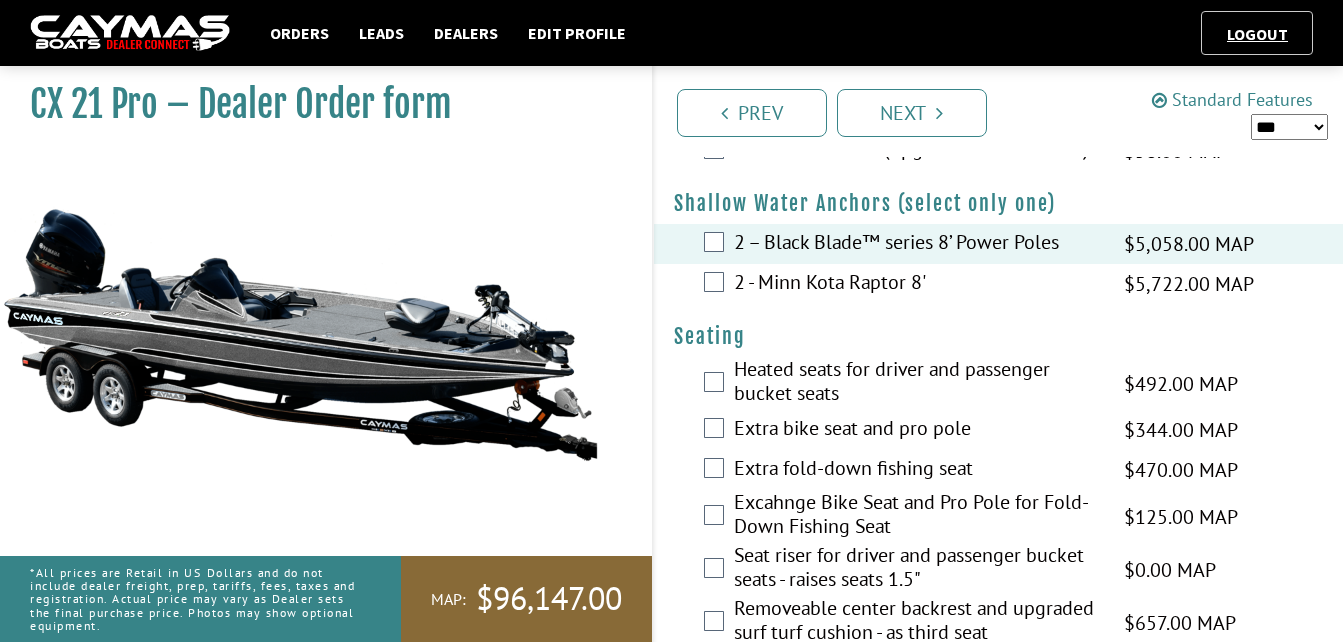 click on "Standard Features" at bounding box center [1232, 99] 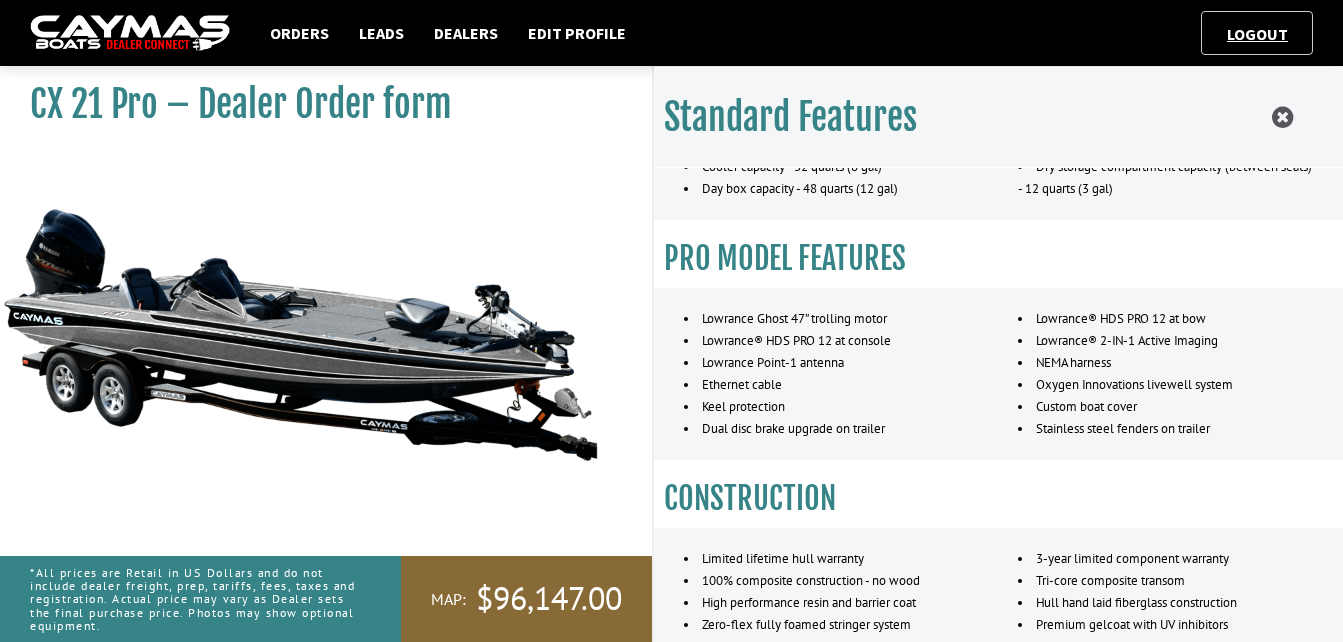 scroll, scrollTop: 300, scrollLeft: 0, axis: vertical 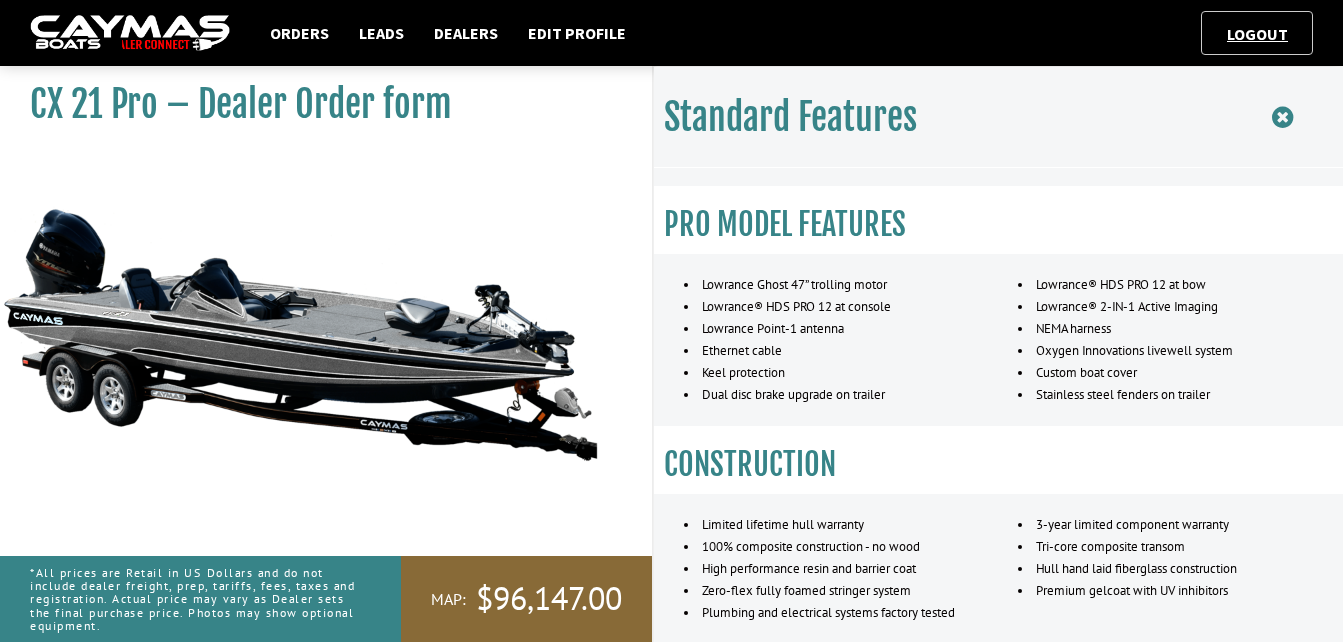 click at bounding box center [1282, 117] 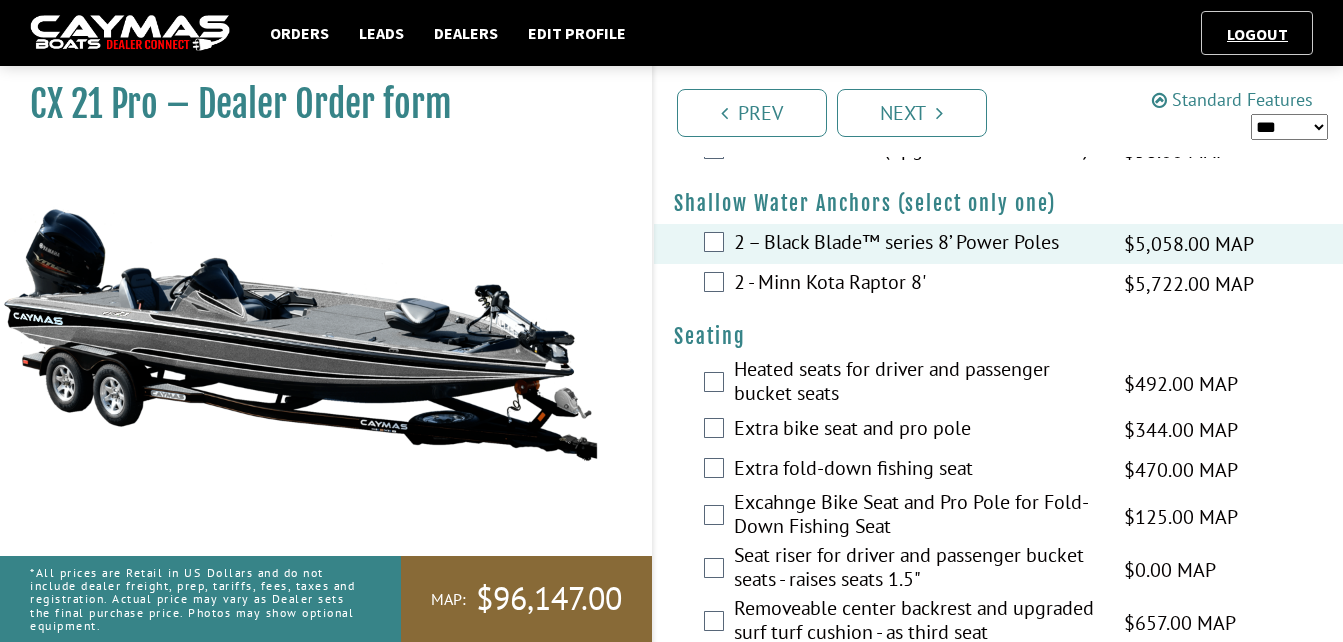 click on "Standard Features" at bounding box center [1232, 99] 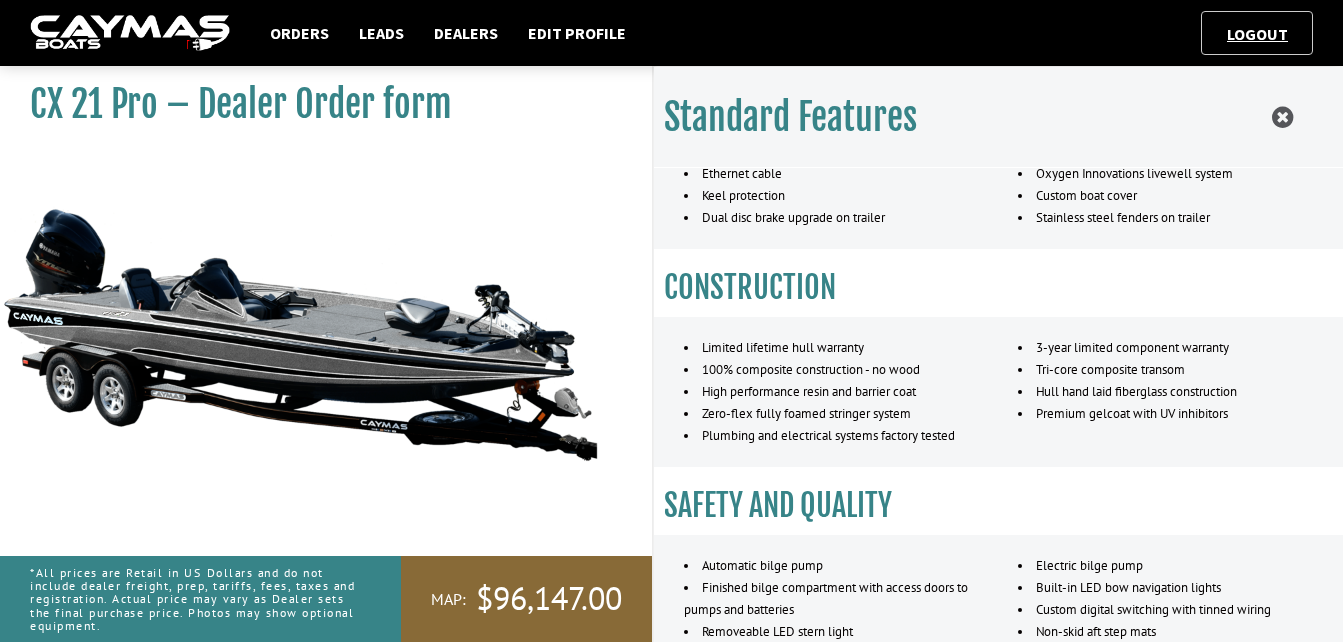 scroll, scrollTop: 500, scrollLeft: 0, axis: vertical 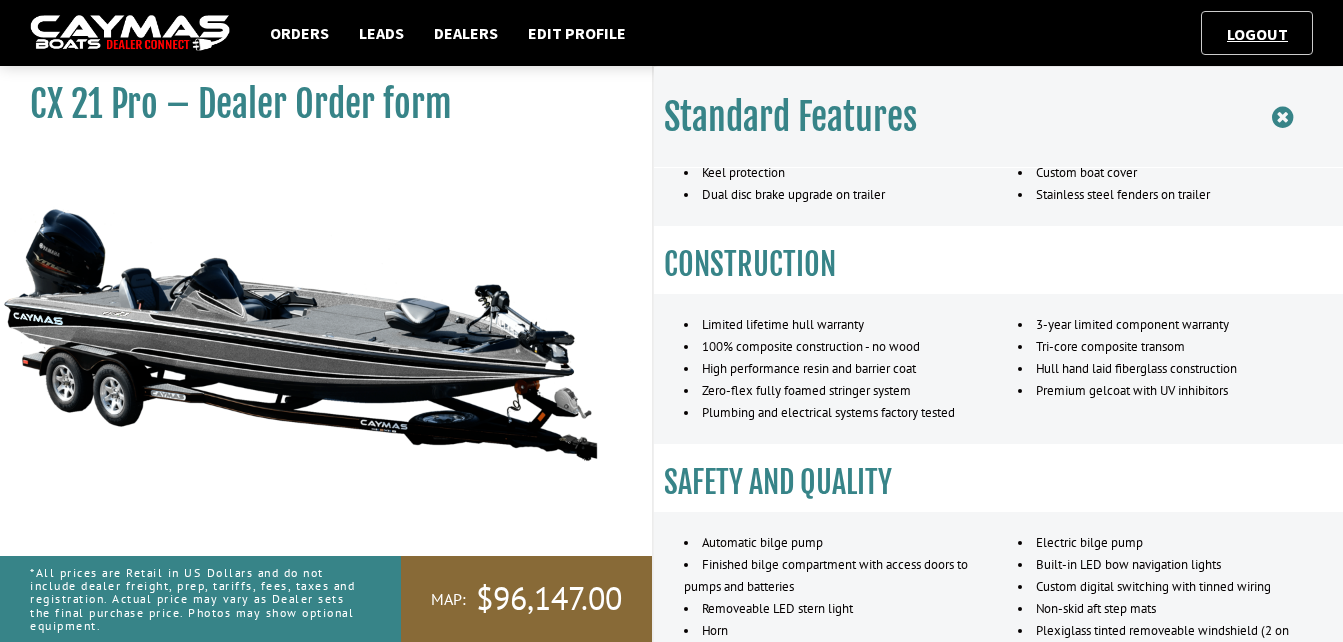 click at bounding box center (1282, 117) 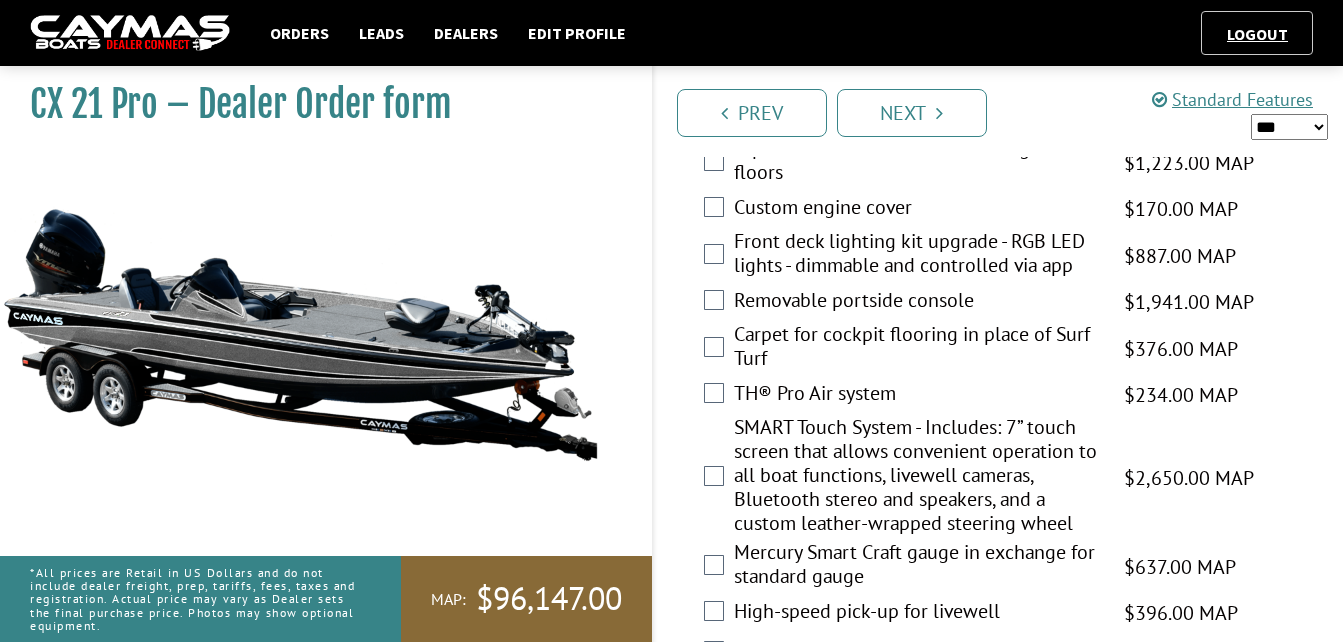 scroll, scrollTop: 2467, scrollLeft: 0, axis: vertical 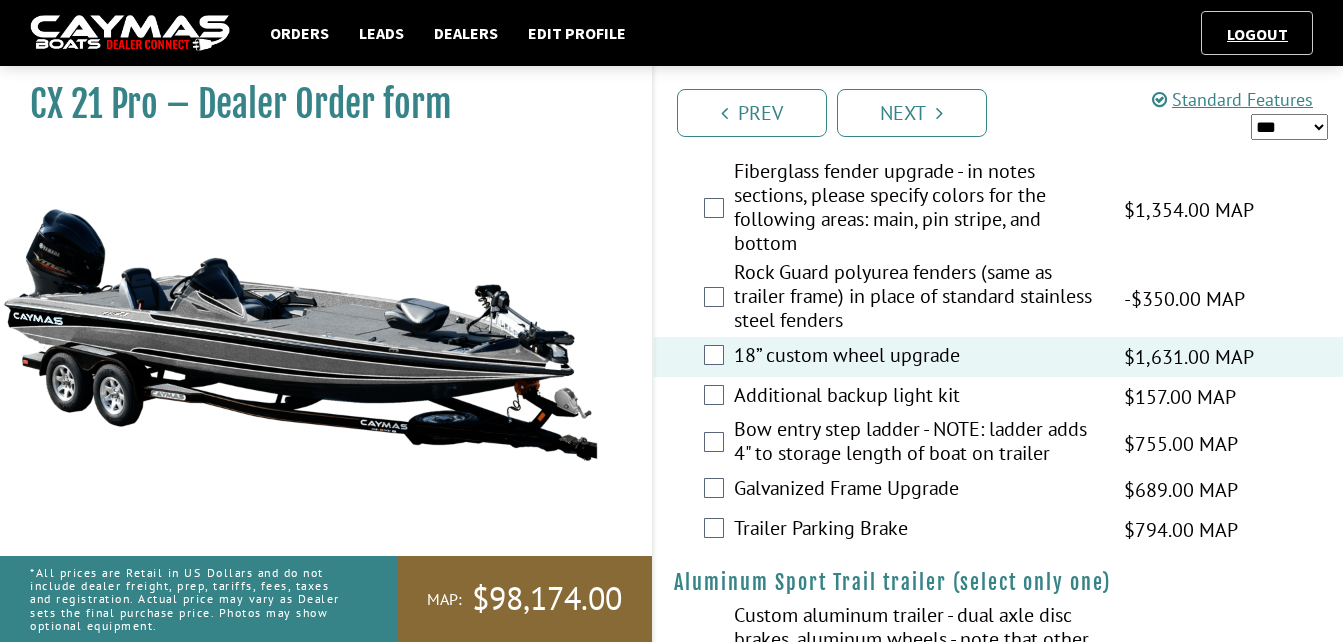 click on "***
******
******" at bounding box center [1289, 127] 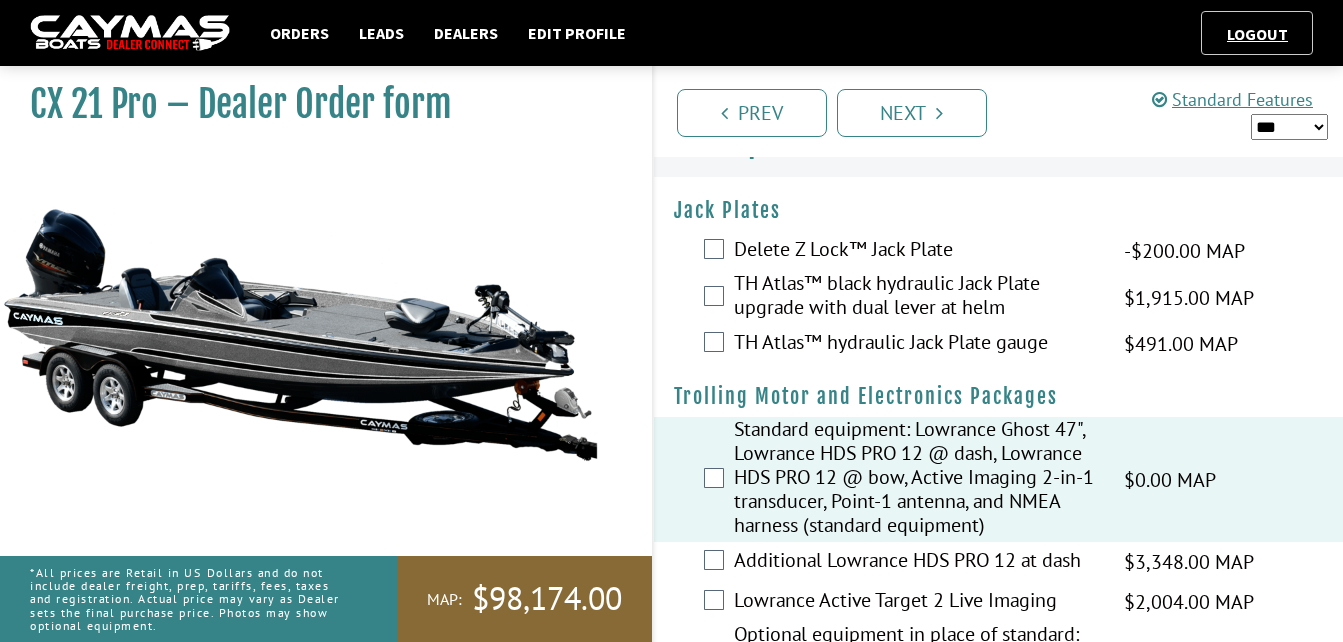 scroll, scrollTop: 0, scrollLeft: 0, axis: both 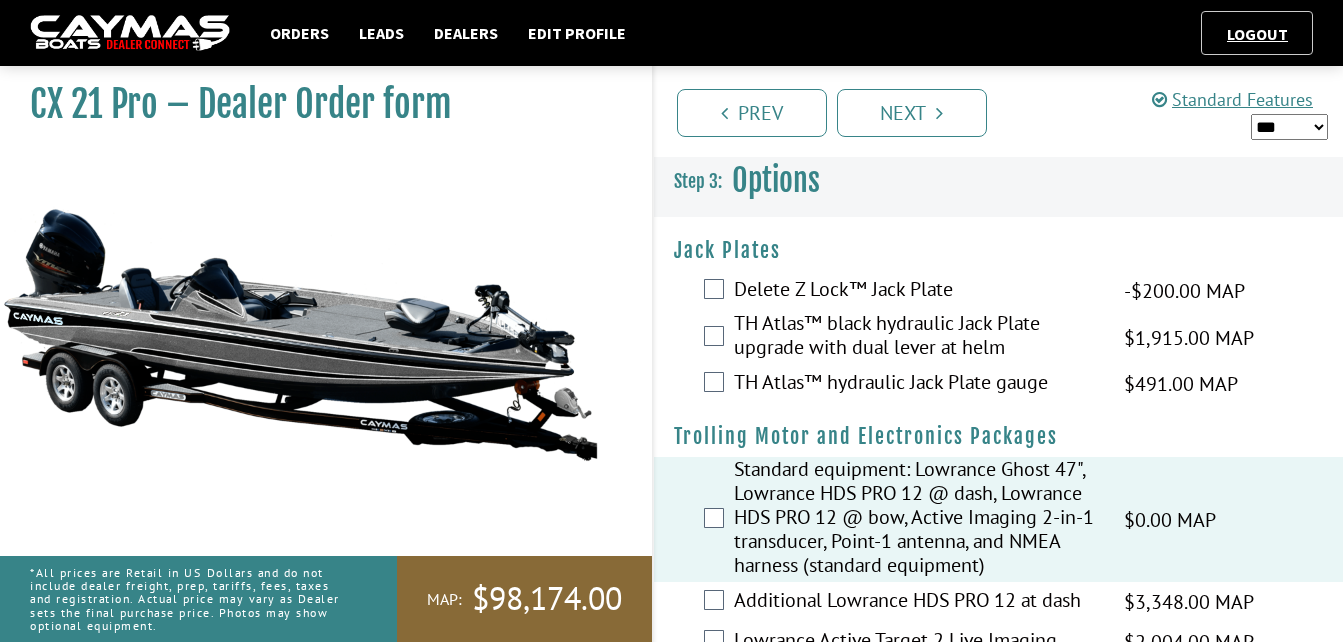click on "***
******
******" at bounding box center [1289, 127] 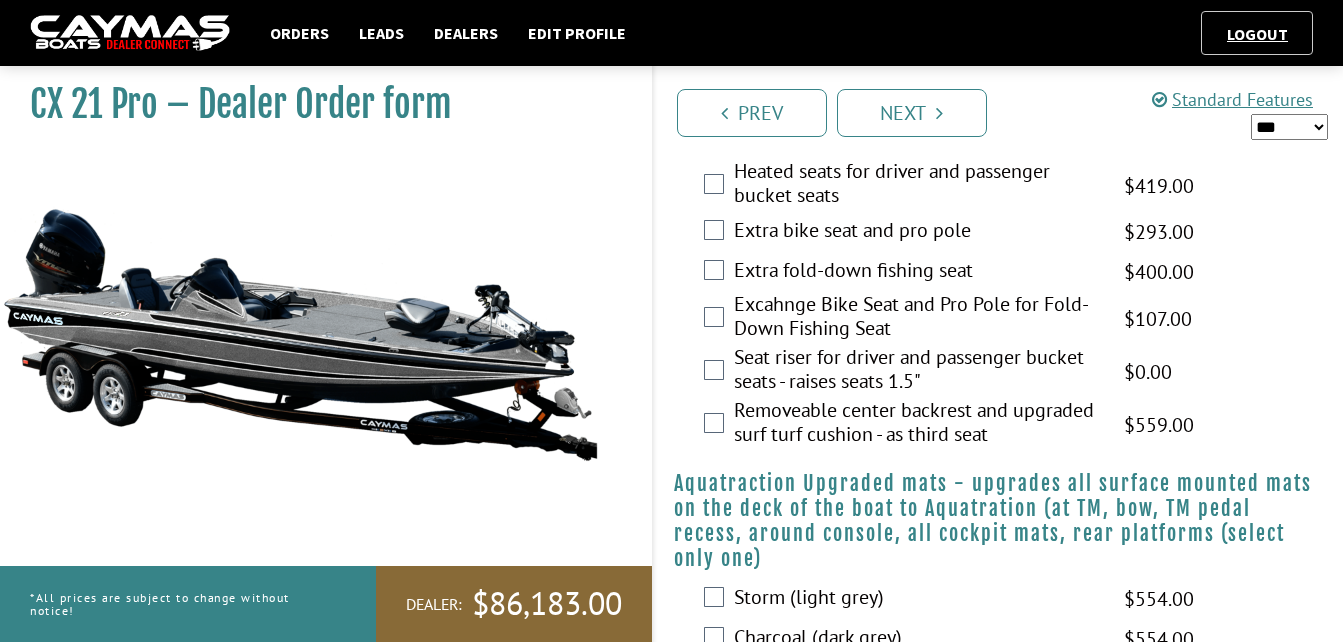 scroll, scrollTop: 1600, scrollLeft: 0, axis: vertical 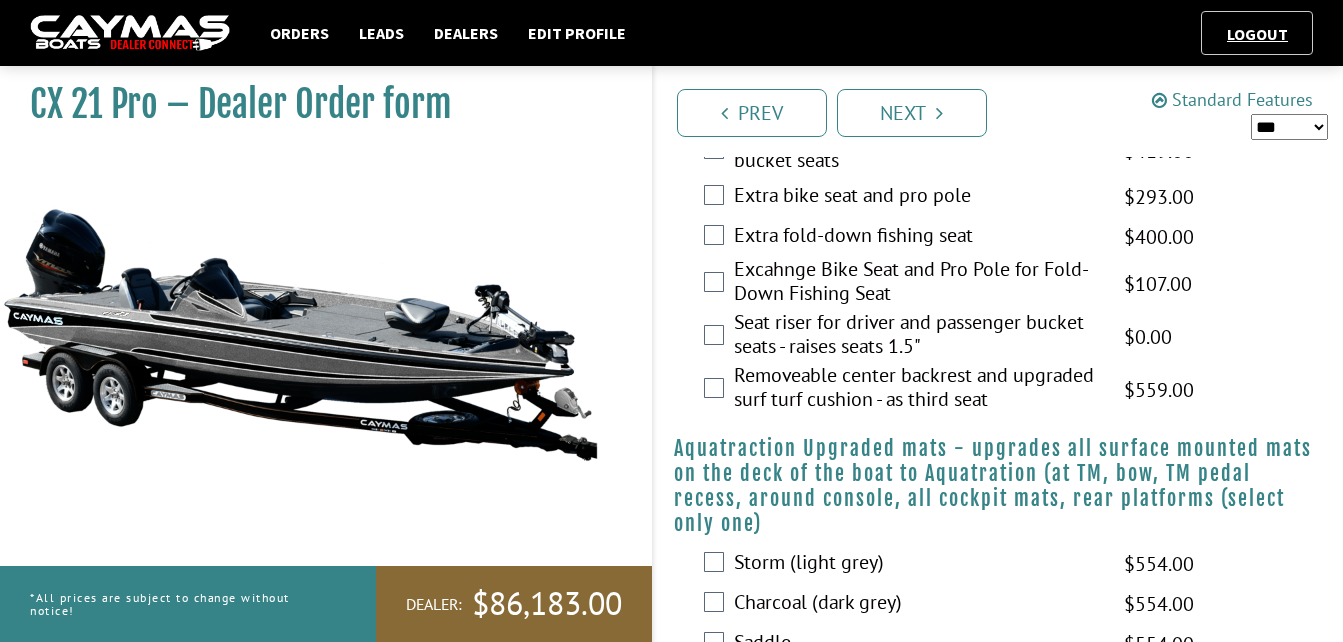 click on "Standard Features" at bounding box center (1232, 99) 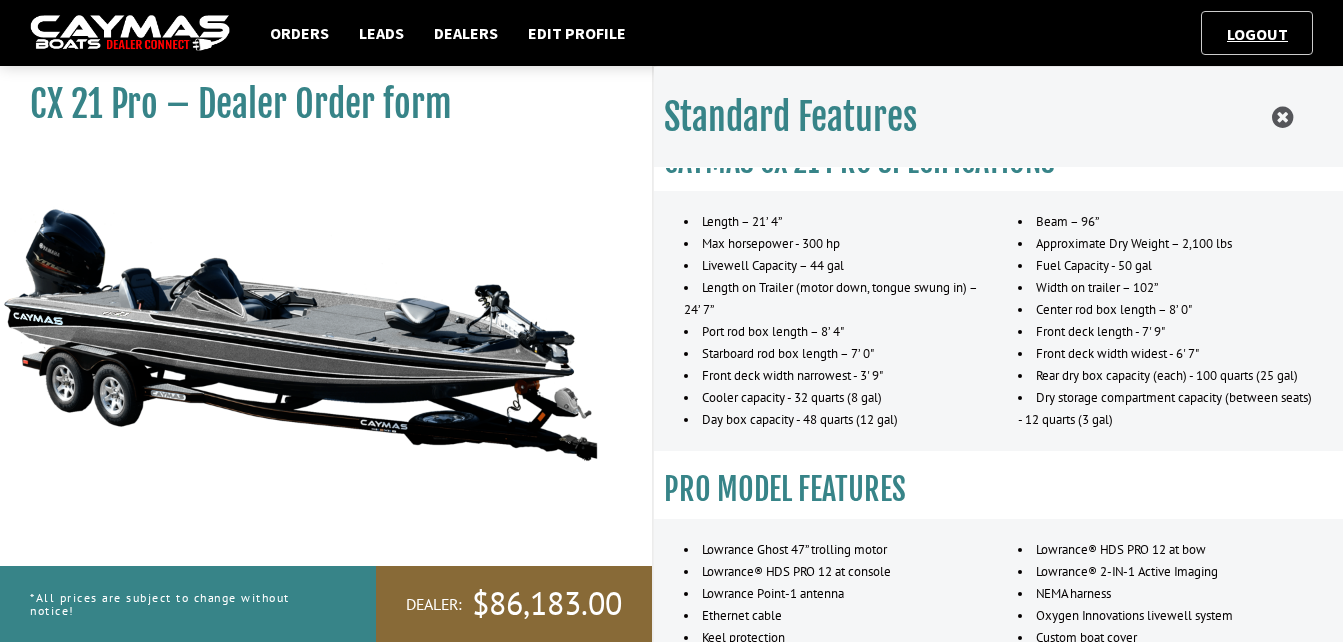 scroll, scrollTop: 0, scrollLeft: 0, axis: both 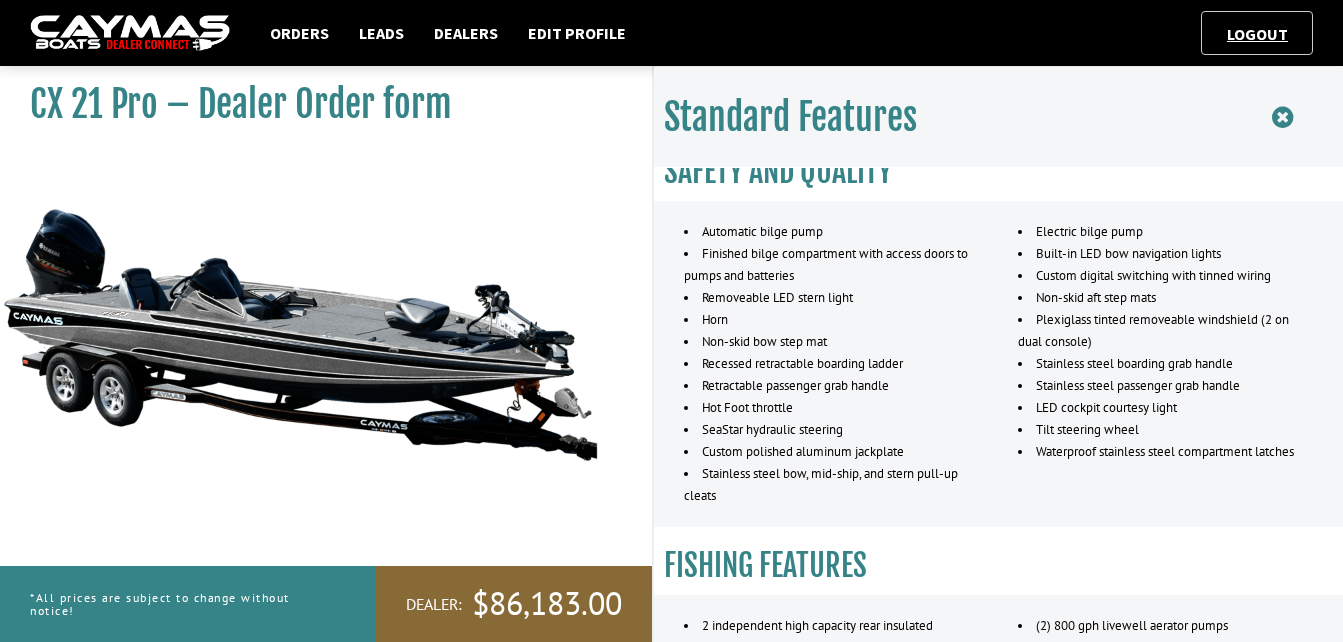 click at bounding box center [1282, 117] 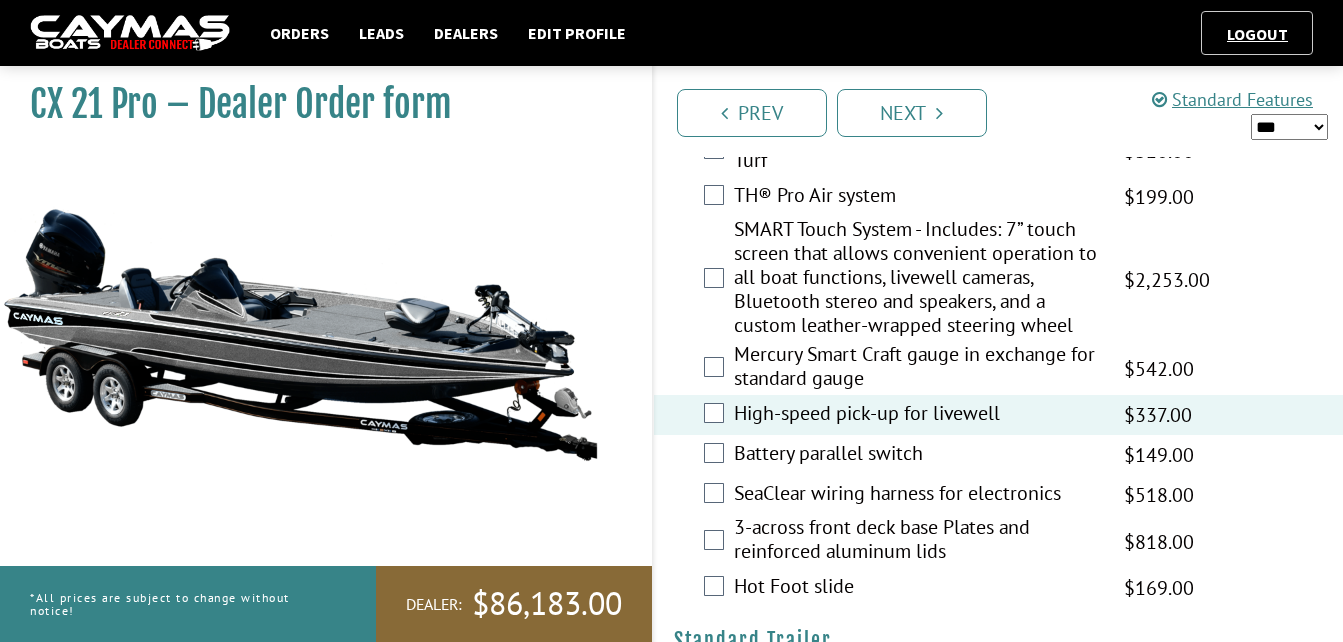 scroll, scrollTop: 2600, scrollLeft: 0, axis: vertical 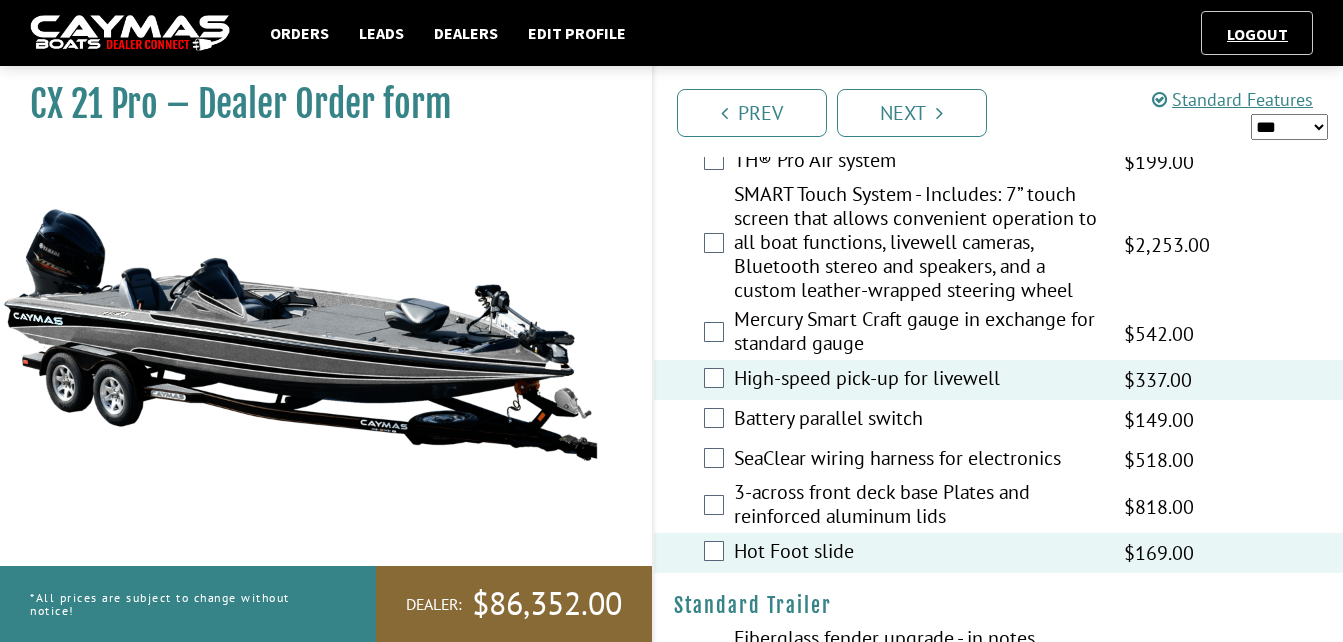 click on "***
******
******" at bounding box center [1289, 127] 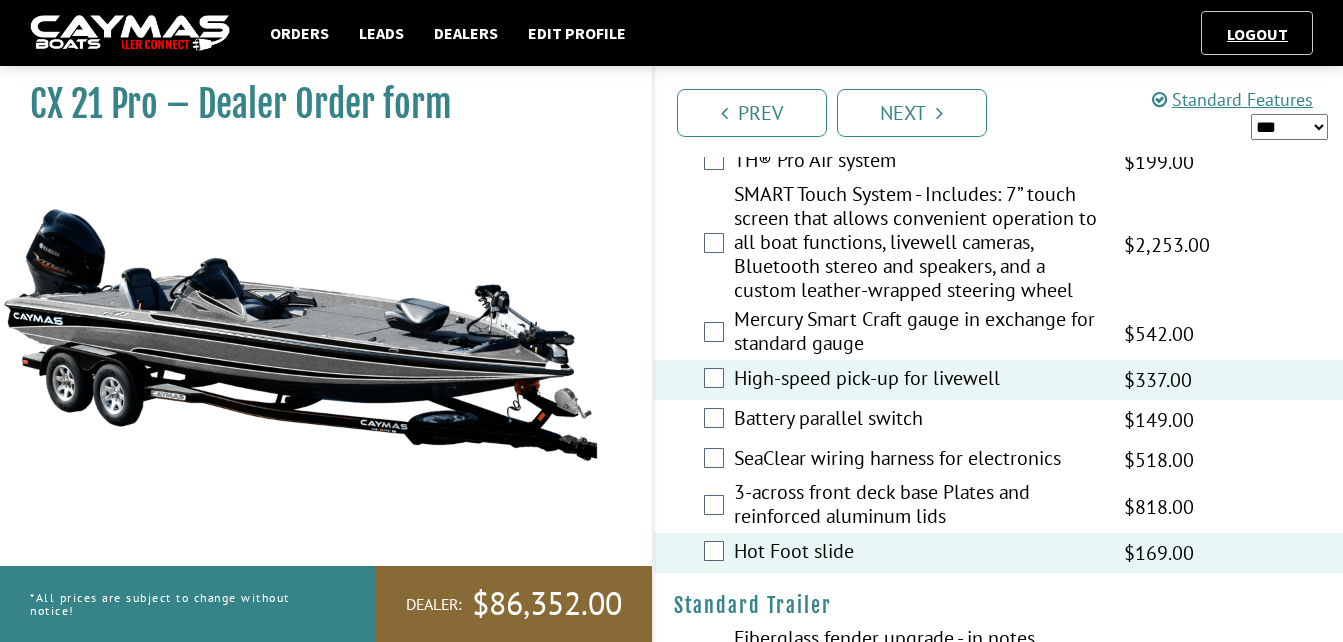 click on "***
******
******" at bounding box center (1289, 127) 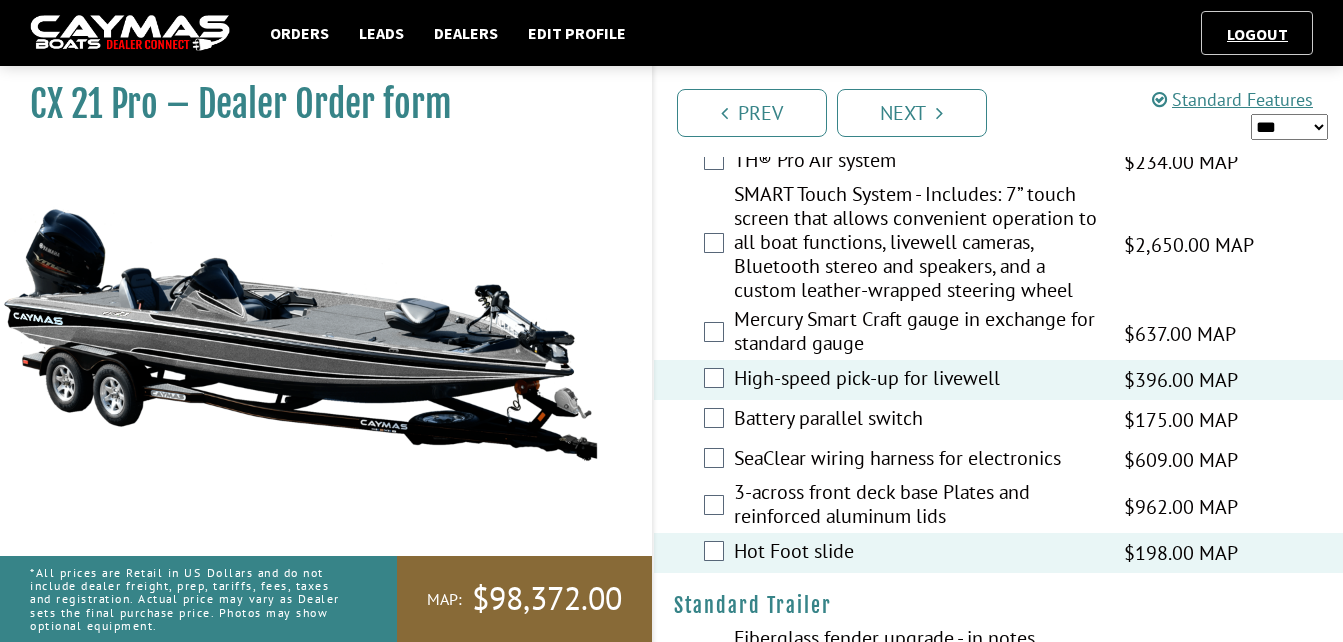 click on "***
******
******" at bounding box center (1289, 127) 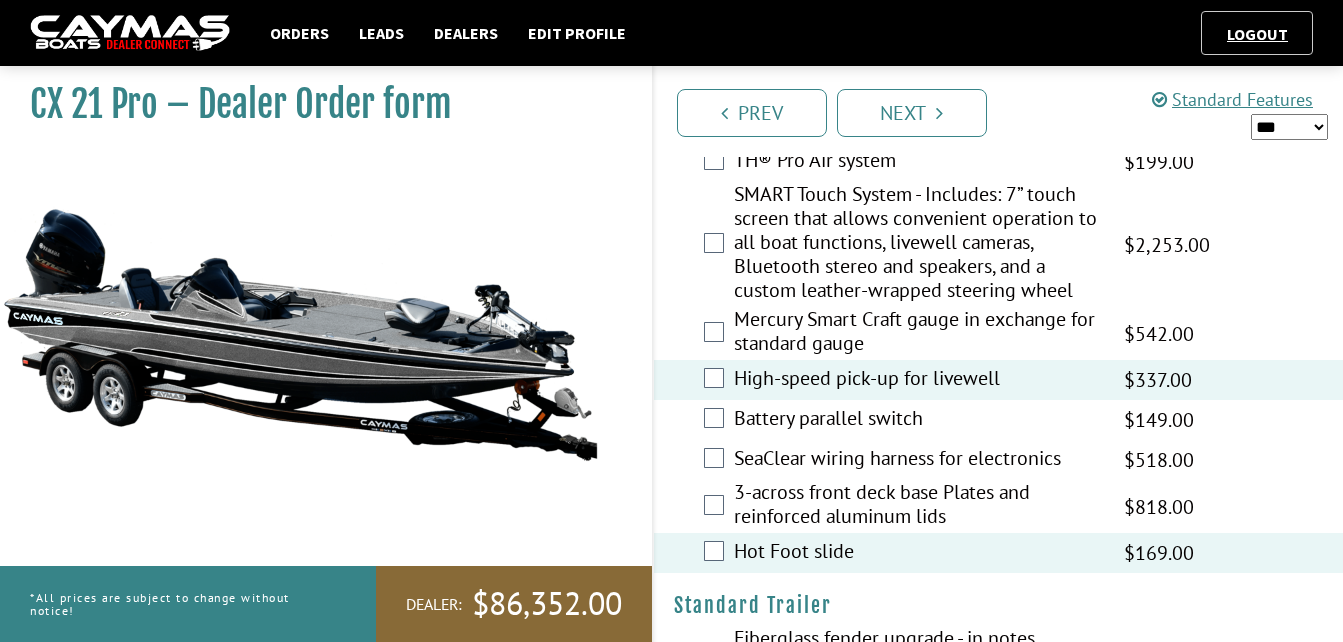 click on "***
******
******" at bounding box center (1289, 127) 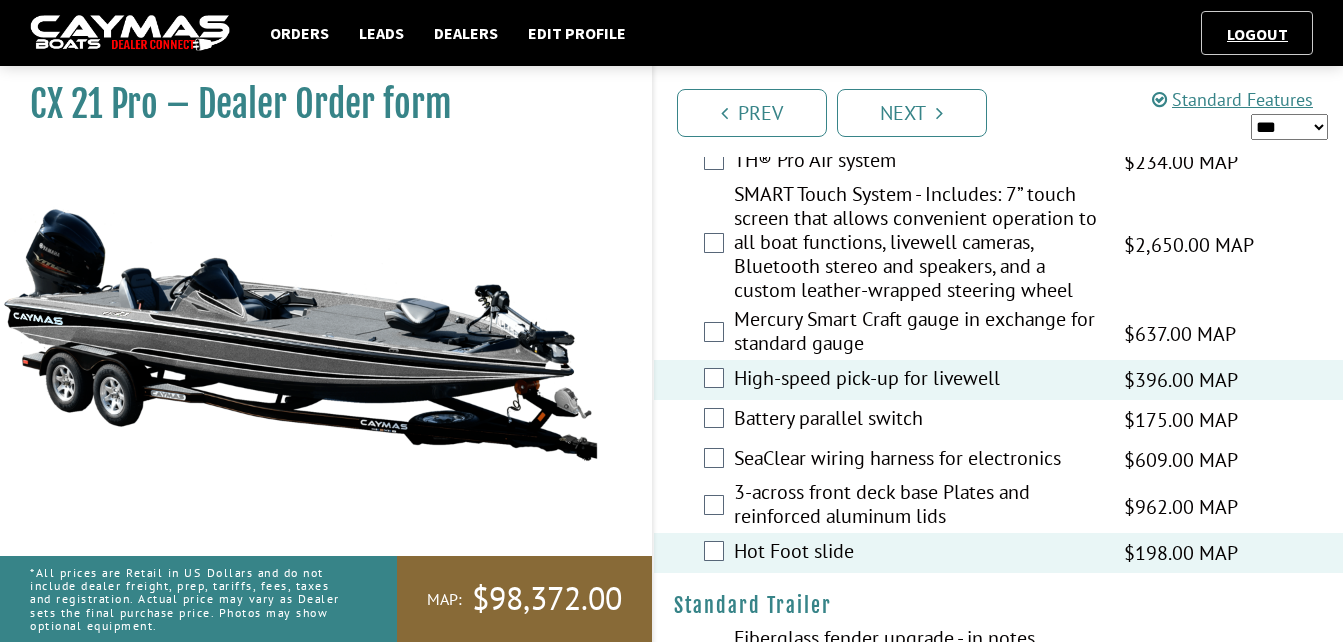click on "***
******
******" at bounding box center [1289, 127] 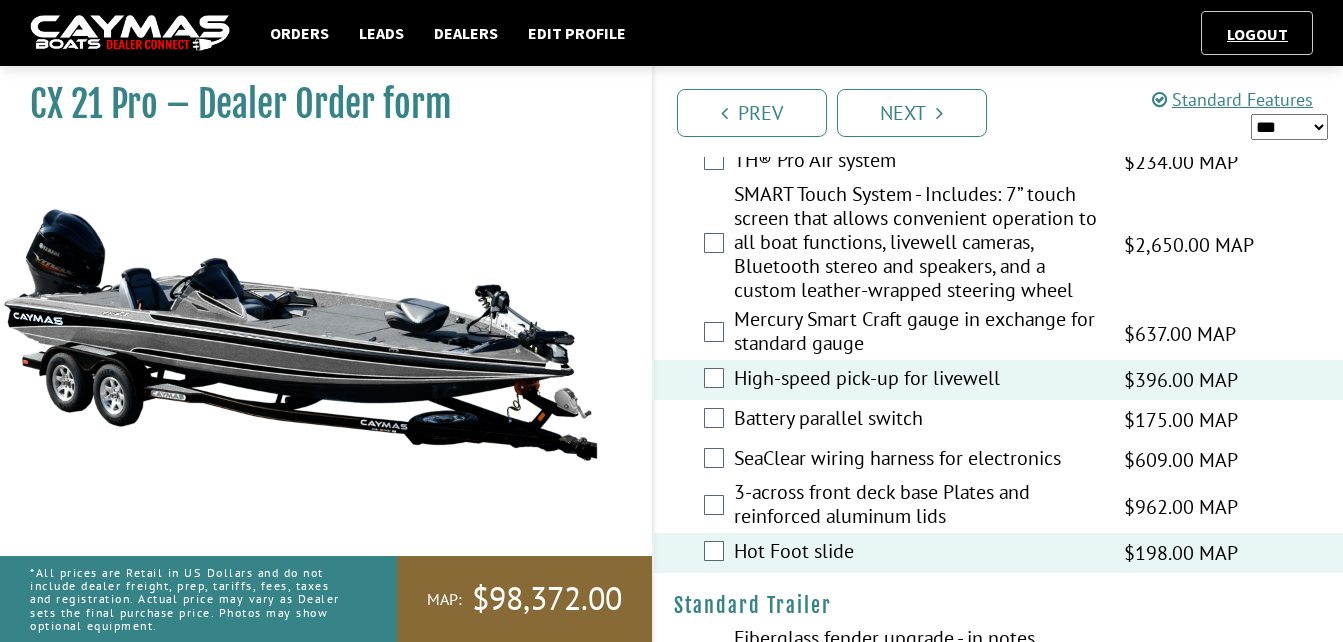click on "***
******
******" at bounding box center (1289, 127) 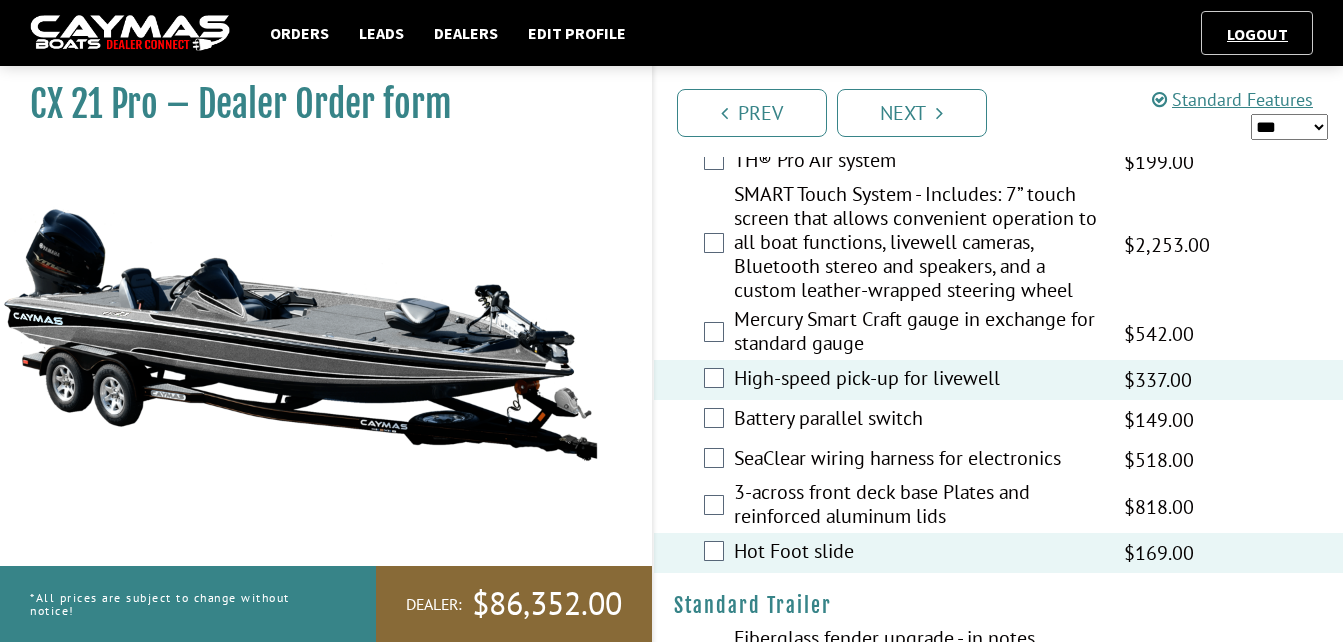 click on "***
******
******" at bounding box center [1289, 127] 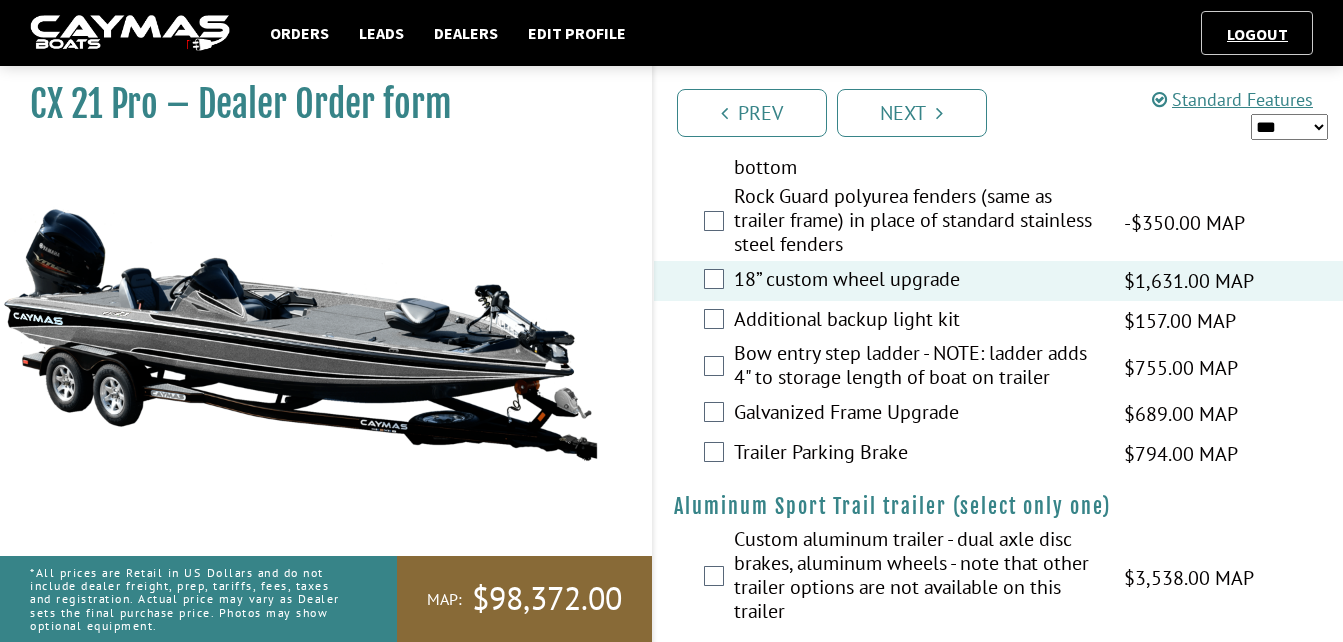 scroll, scrollTop: 3167, scrollLeft: 0, axis: vertical 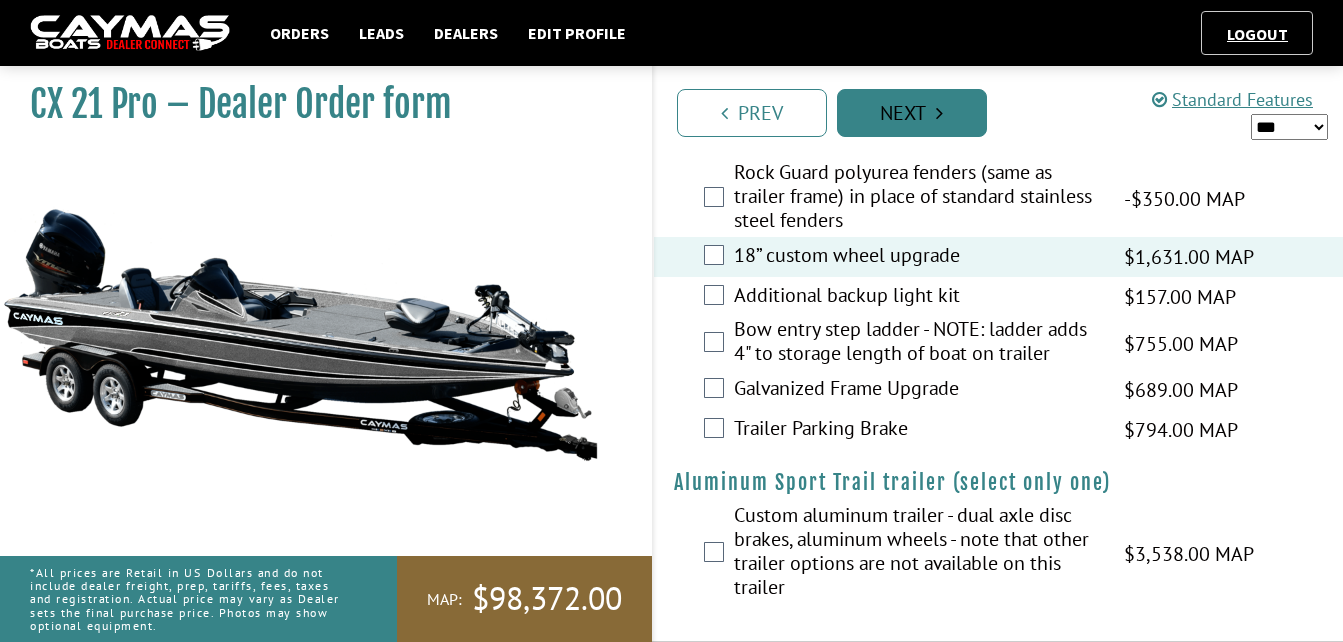 click at bounding box center [939, 113] 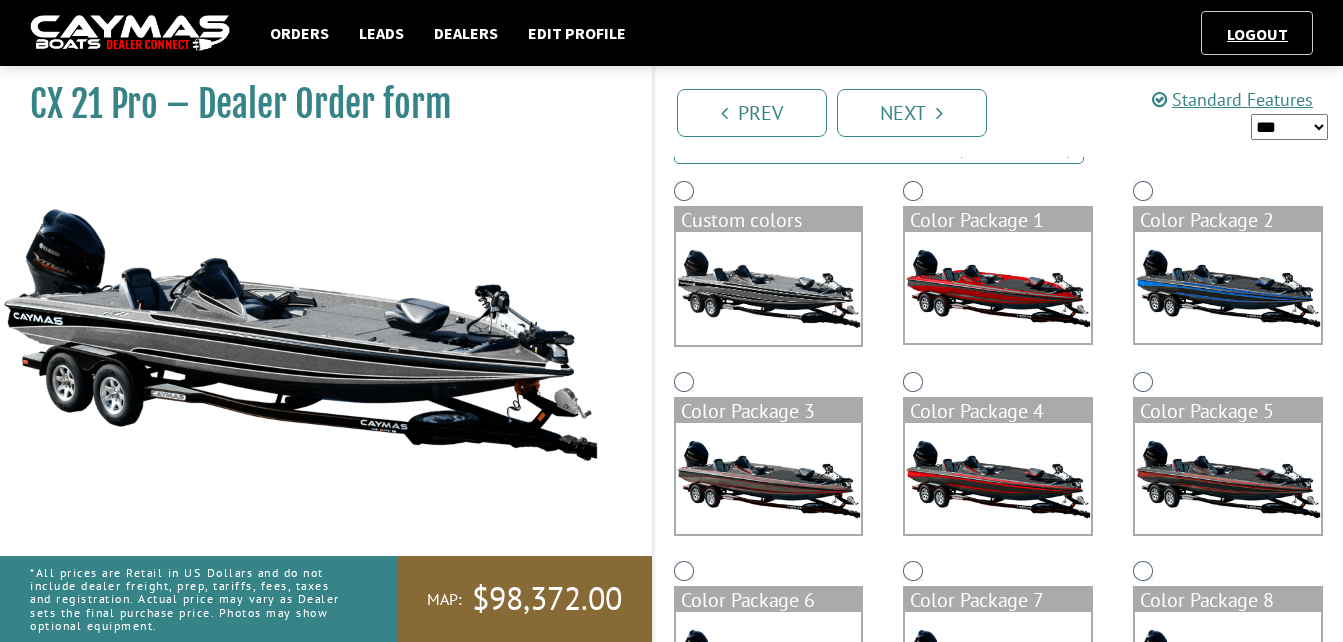 scroll, scrollTop: 0, scrollLeft: 0, axis: both 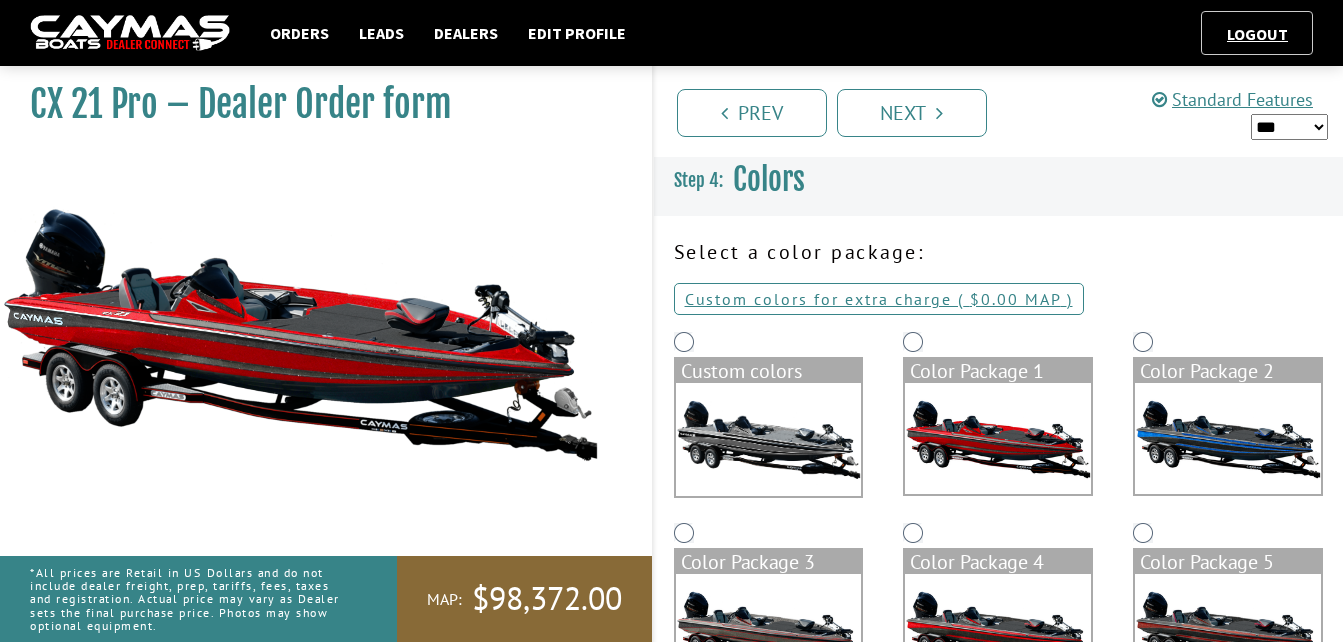 click on "Next" at bounding box center (912, 113) 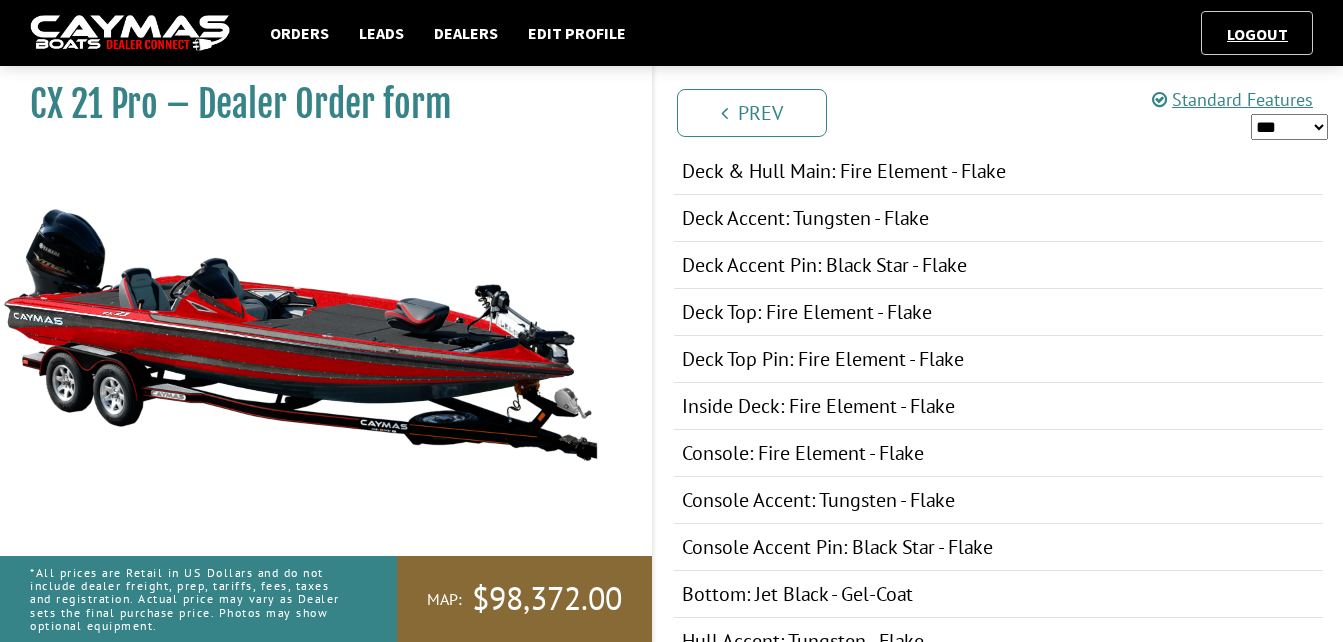 scroll, scrollTop: 600, scrollLeft: 0, axis: vertical 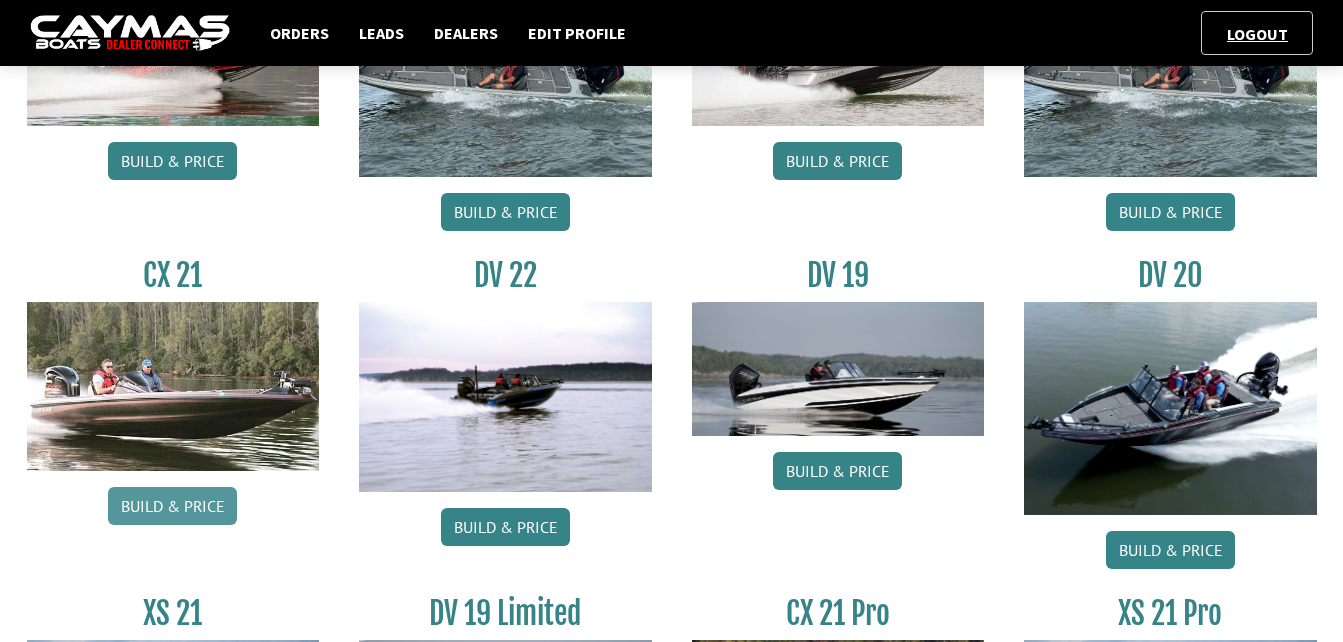 click on "Build & Price" at bounding box center [172, 506] 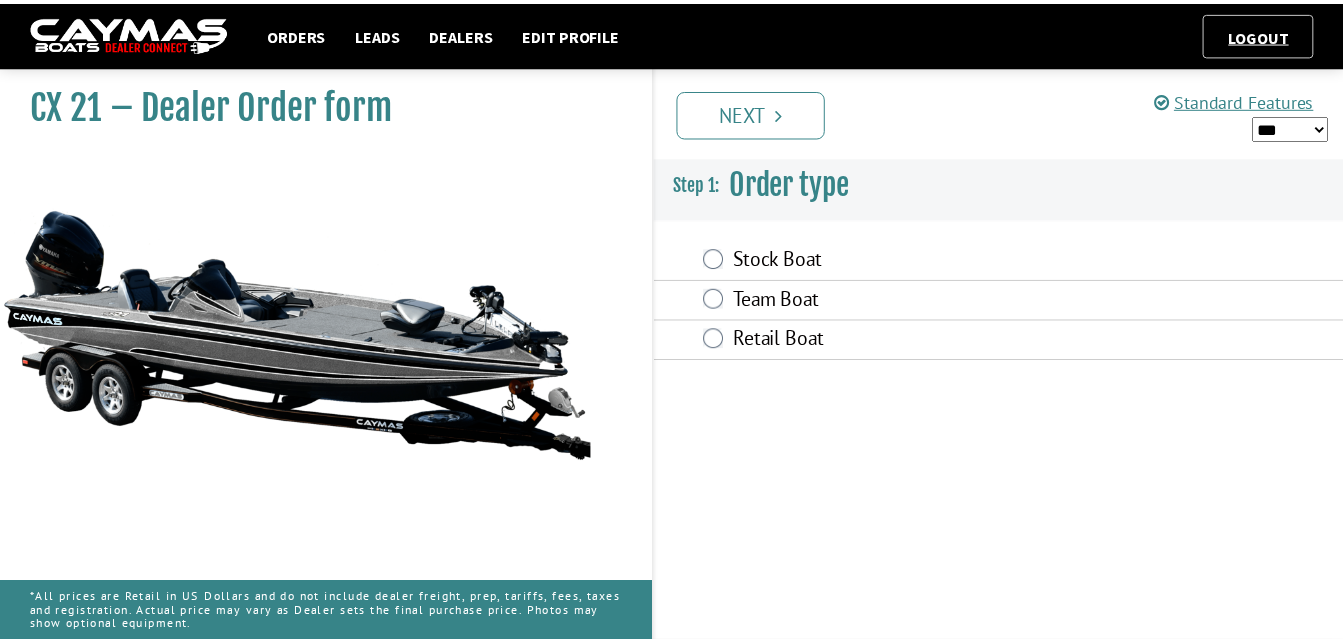 scroll, scrollTop: 0, scrollLeft: 0, axis: both 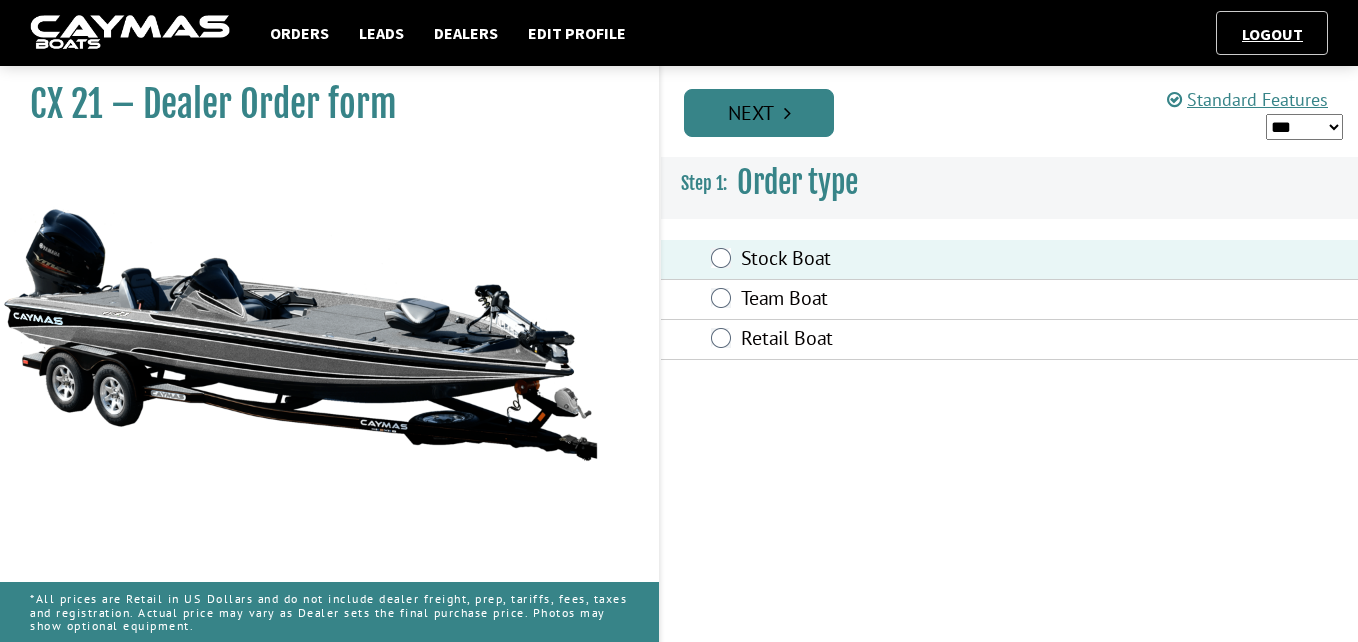 click on "Next" at bounding box center [759, 113] 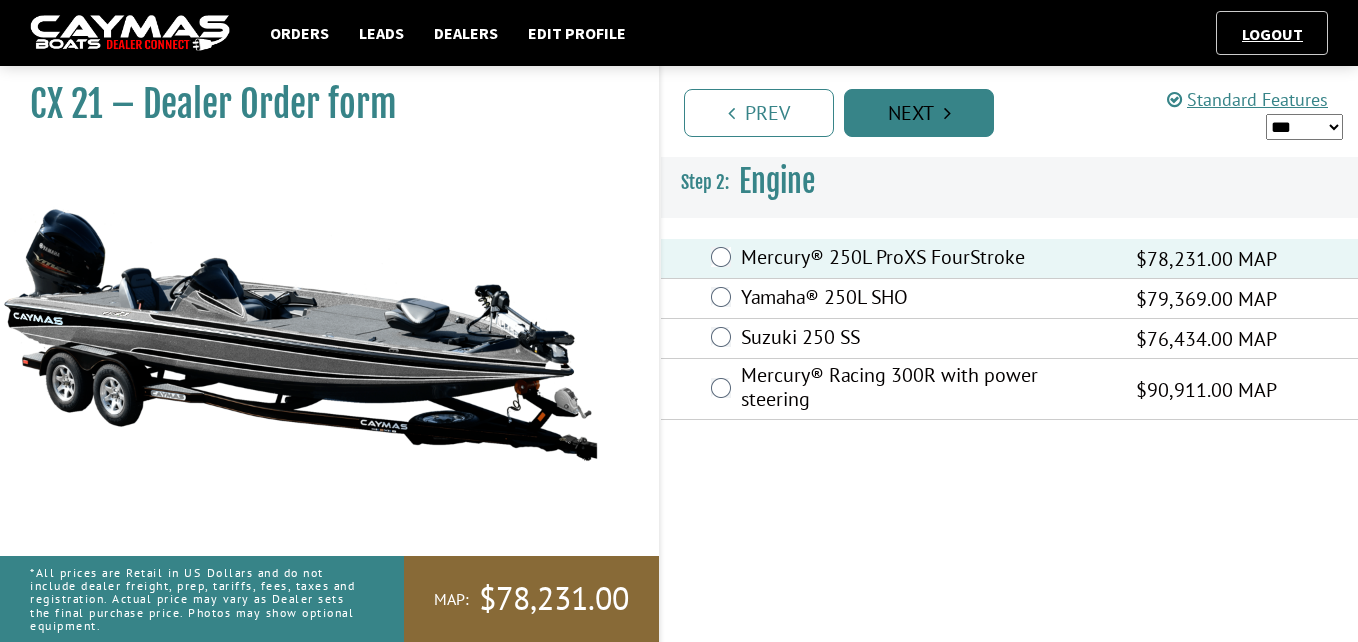 click on "Next" at bounding box center (919, 113) 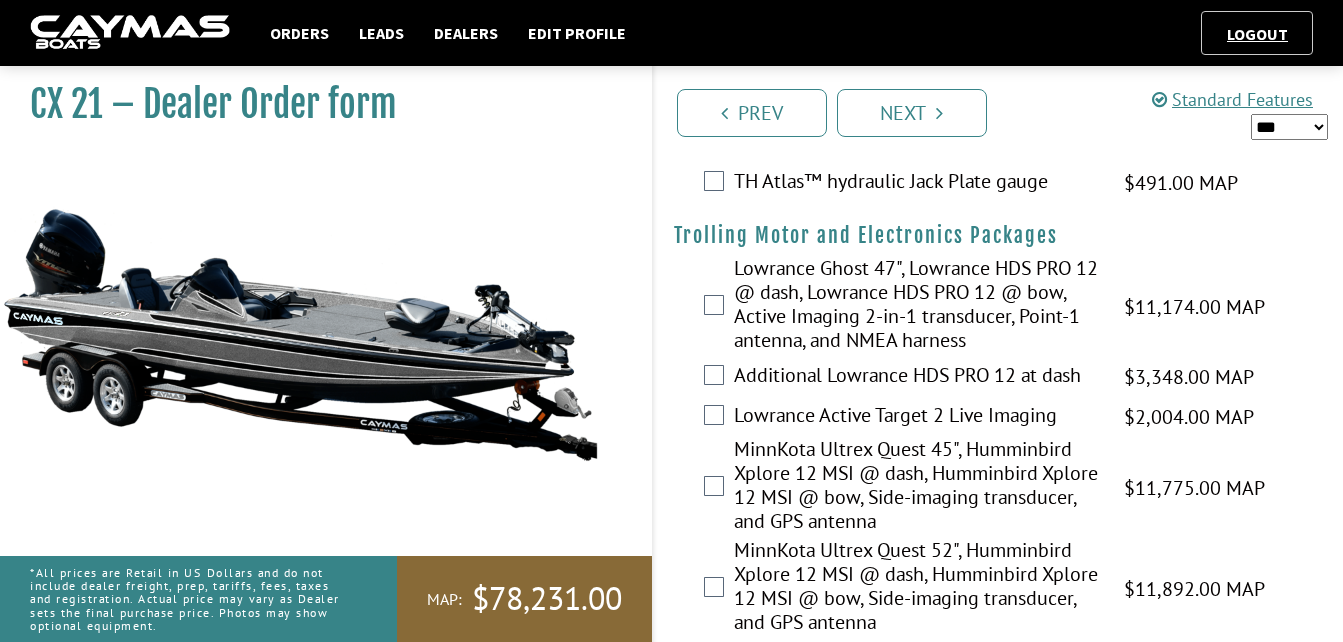 scroll, scrollTop: 200, scrollLeft: 0, axis: vertical 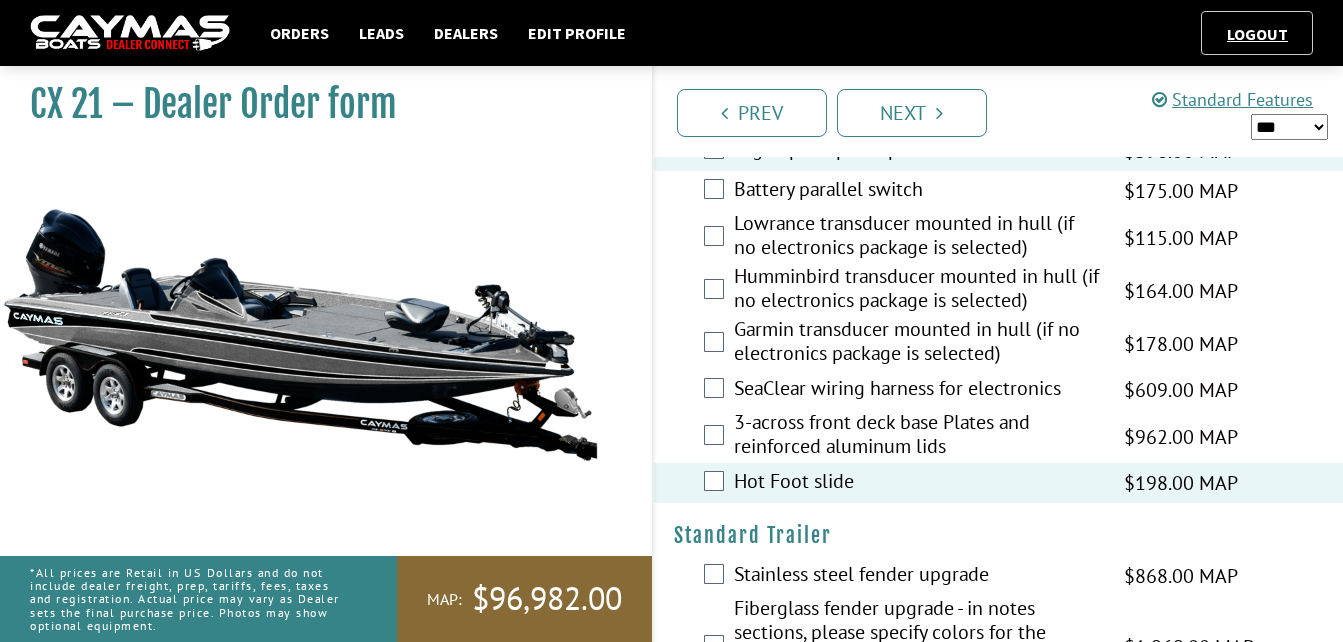 click on "***
******
******" at bounding box center [1289, 127] 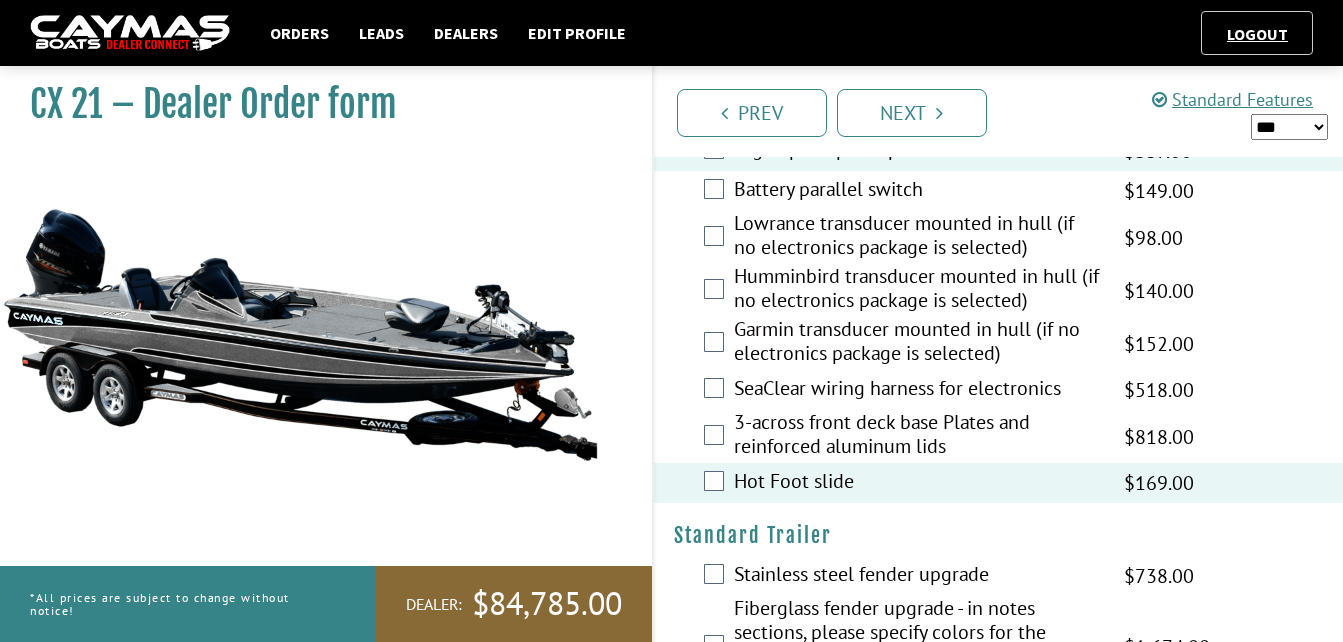 click on "***
******
******" at bounding box center (1289, 127) 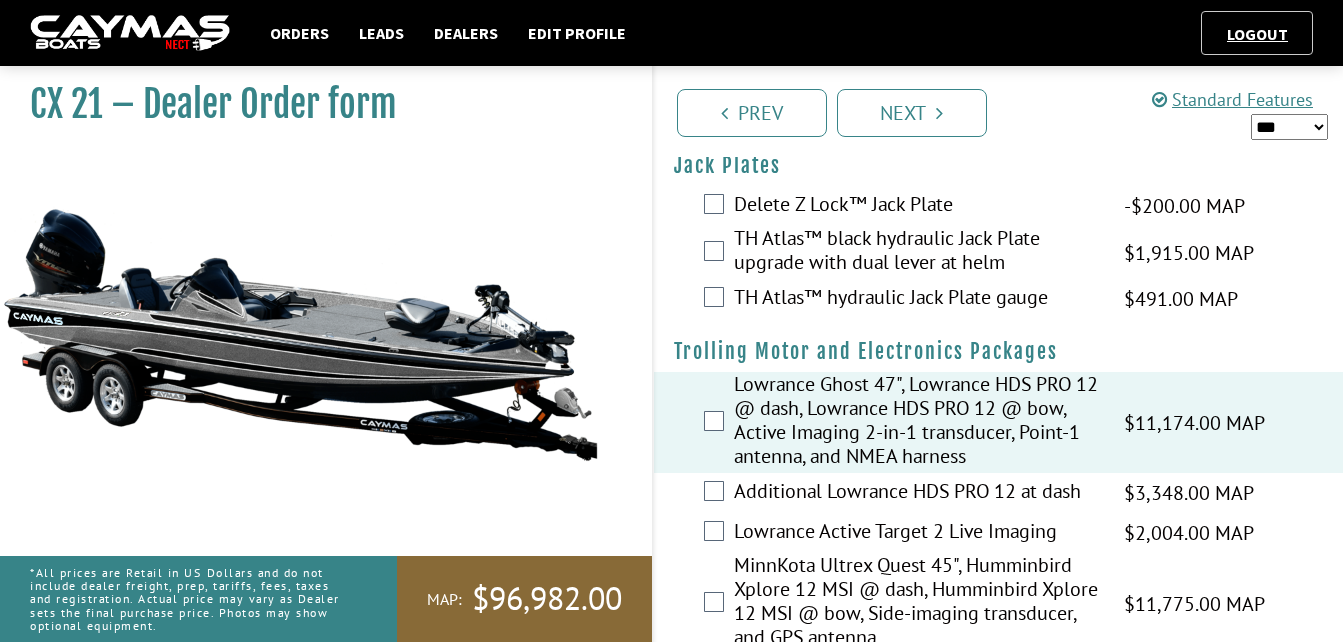 scroll, scrollTop: 72, scrollLeft: 0, axis: vertical 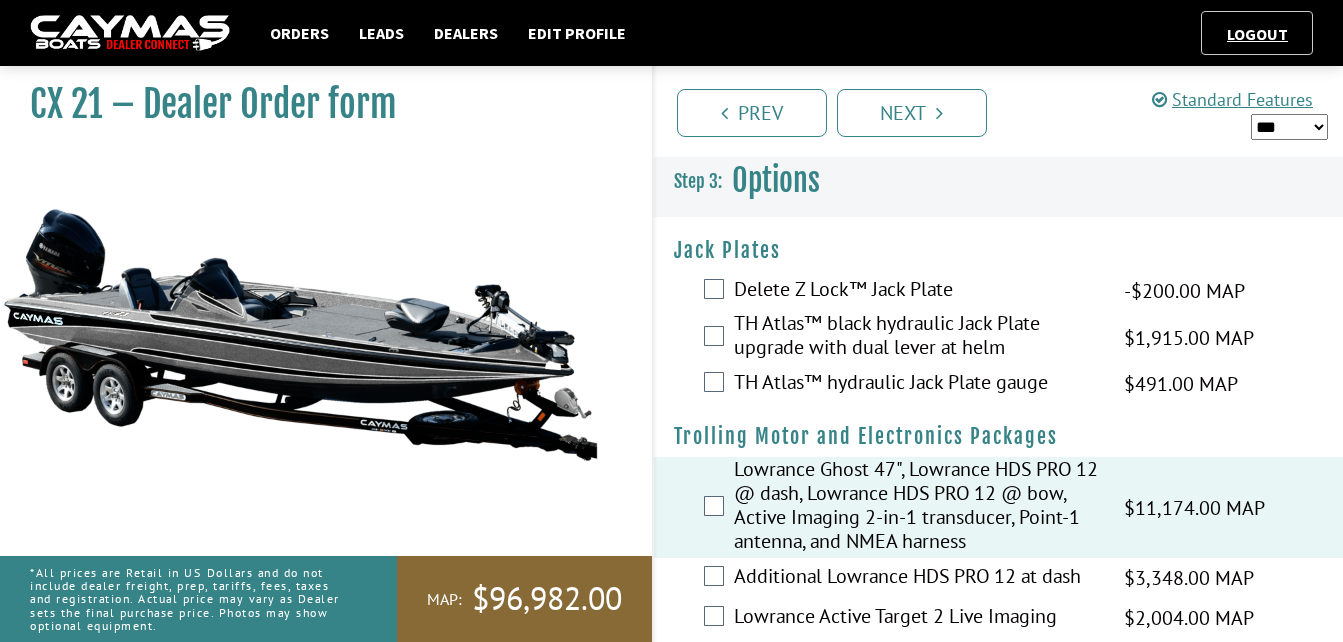 click on "***
******
******" at bounding box center [1289, 127] 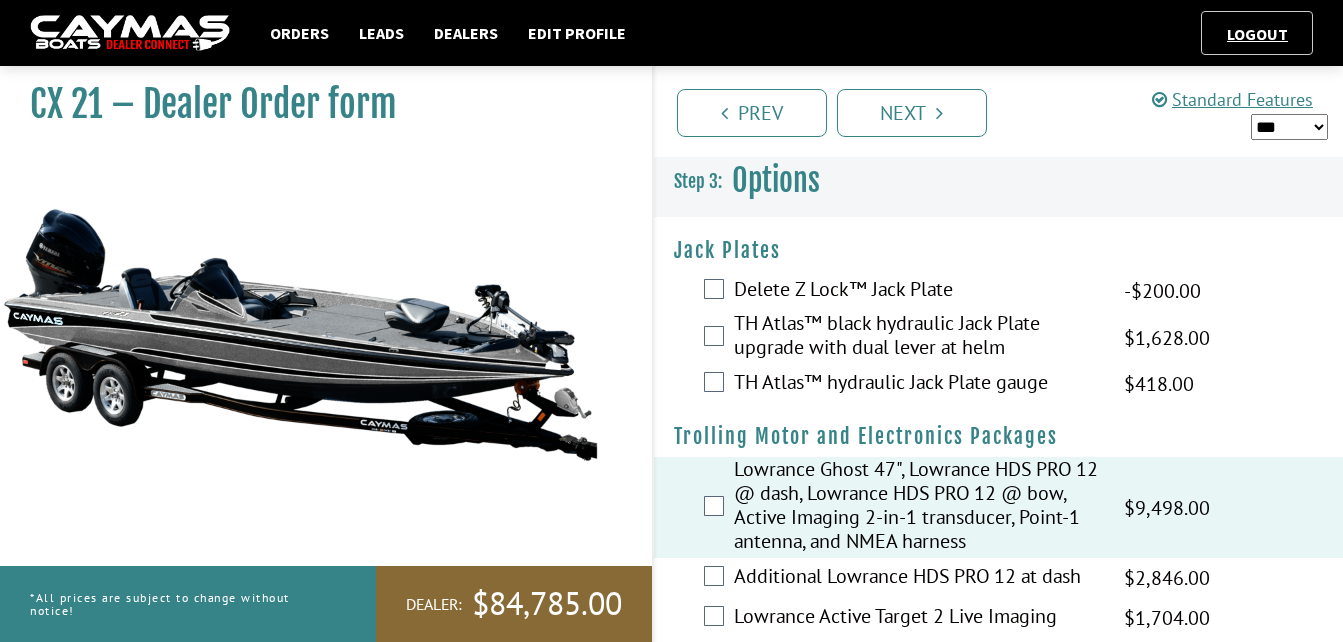 click on "***
******
******" at bounding box center (1289, 127) 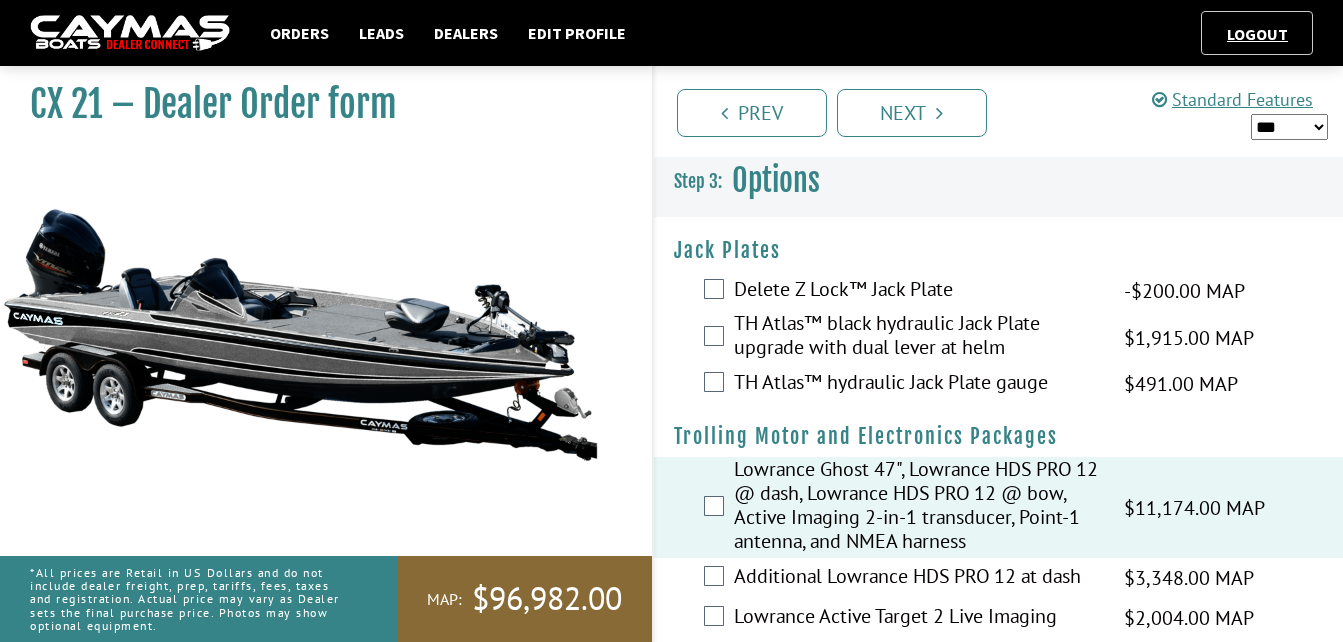 click on "***
******
******" at bounding box center (1289, 127) 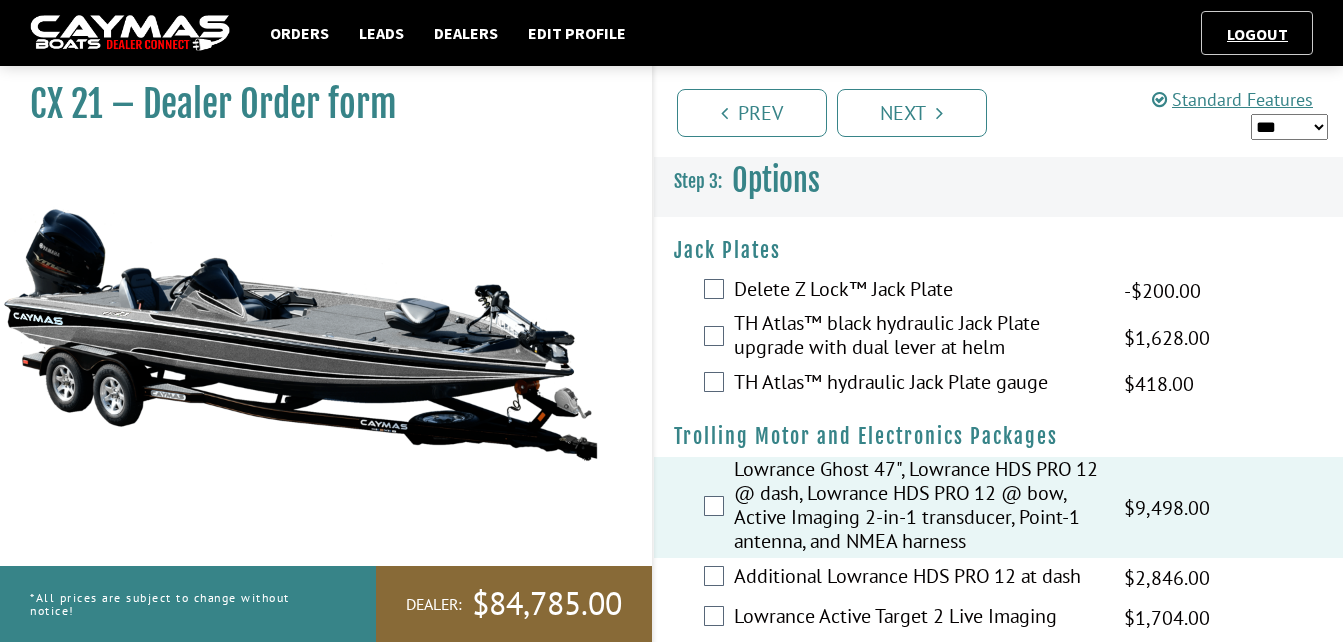 click on "***
******
******" at bounding box center [1289, 127] 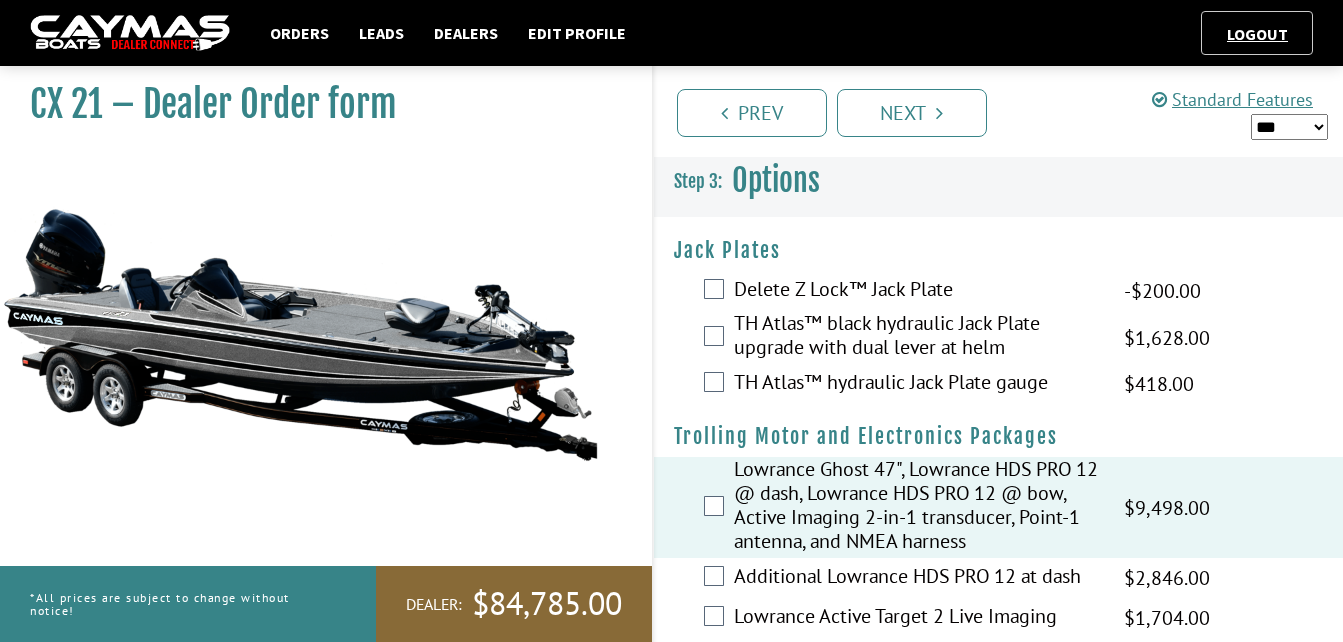 click on "***
******
******" at bounding box center (1289, 127) 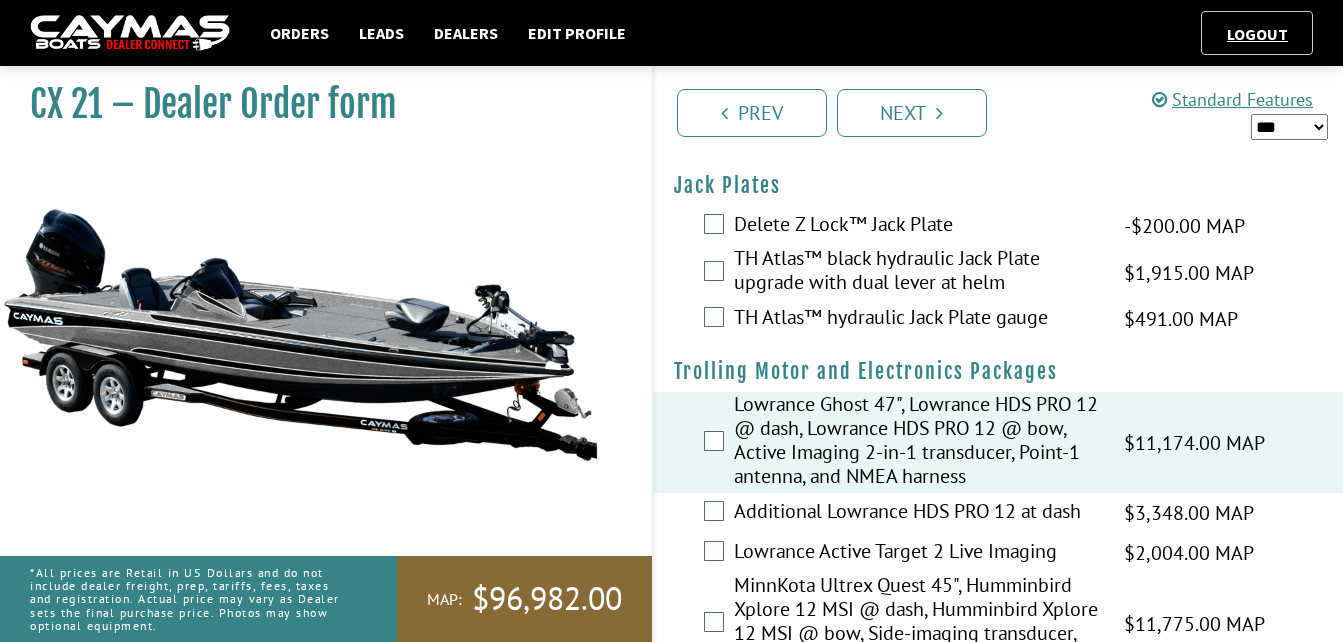 scroll, scrollTop: 0, scrollLeft: 0, axis: both 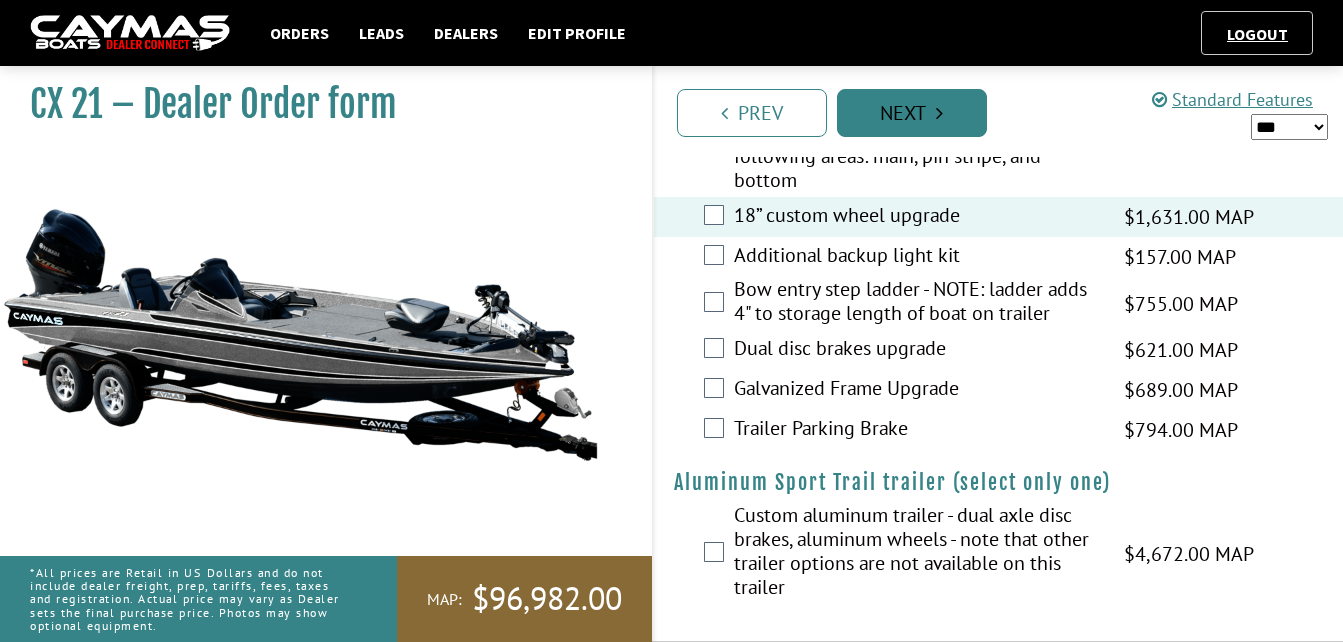 drag, startPoint x: 927, startPoint y: 118, endPoint x: 964, endPoint y: 118, distance: 37 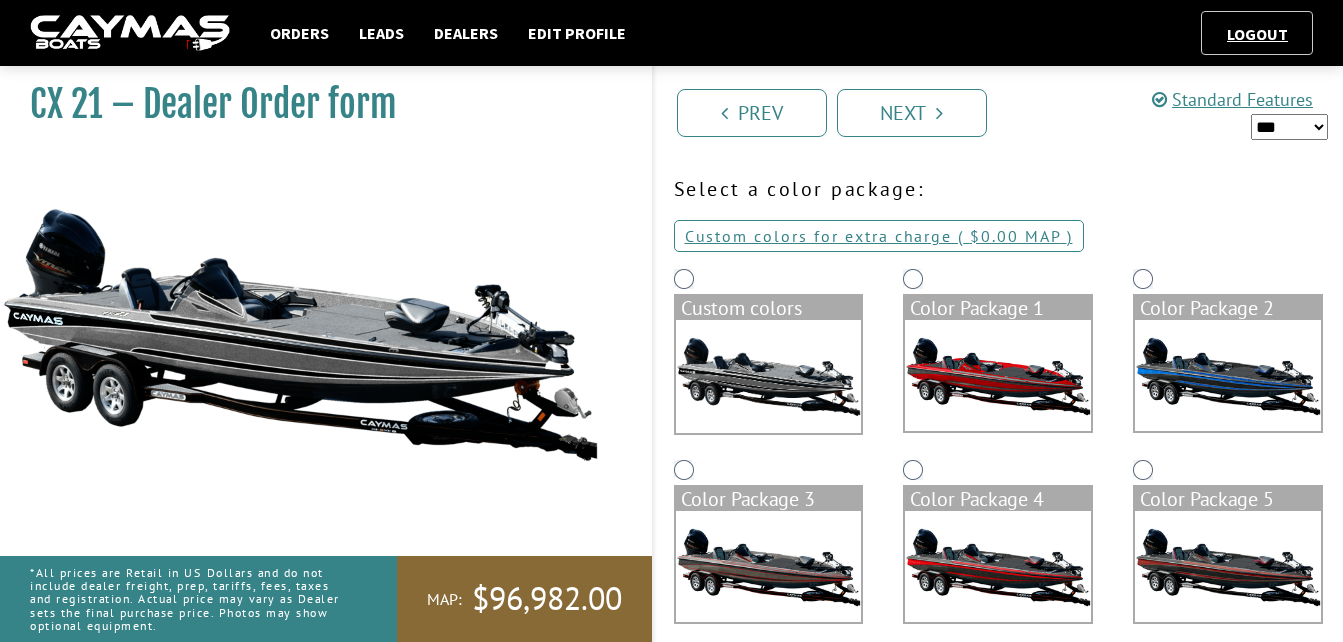 scroll, scrollTop: 0, scrollLeft: 0, axis: both 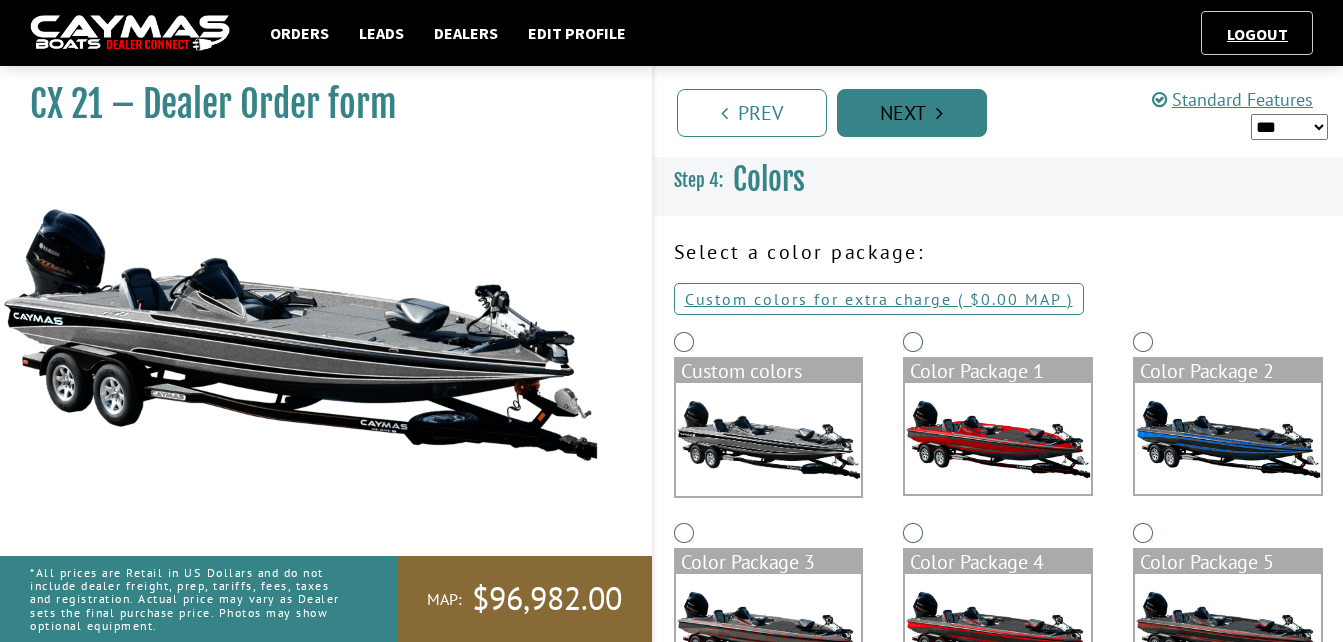 click on "Next" at bounding box center (912, 113) 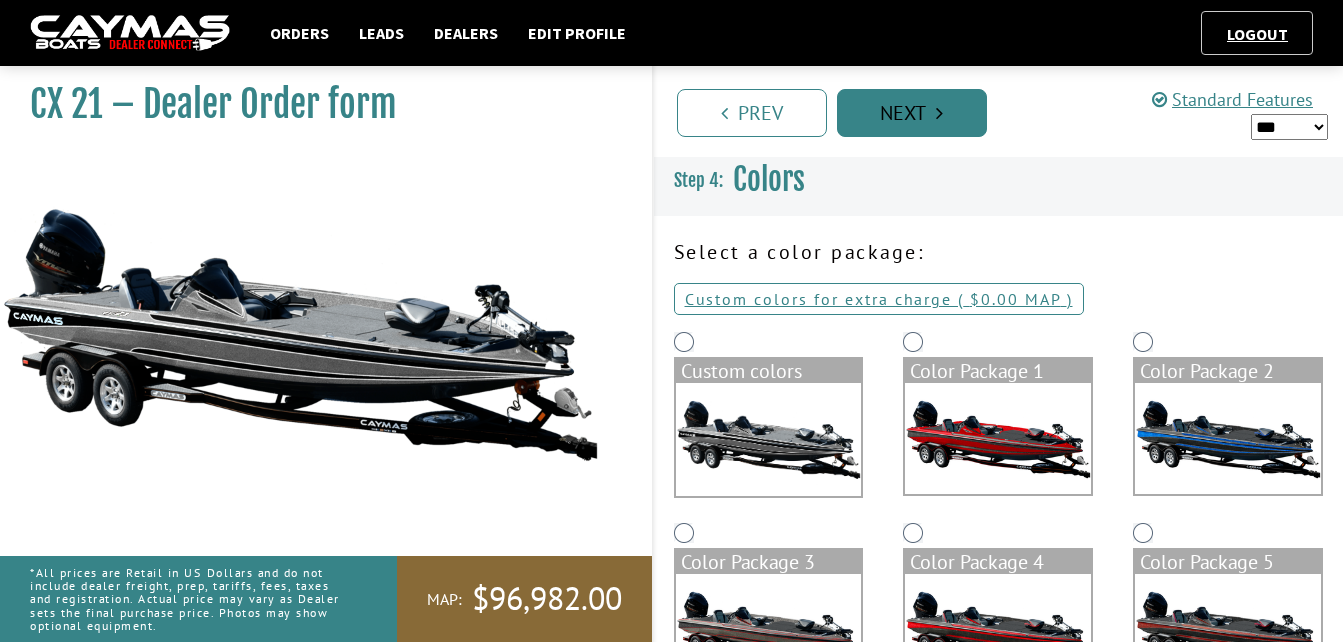 click on "Next" at bounding box center [912, 113] 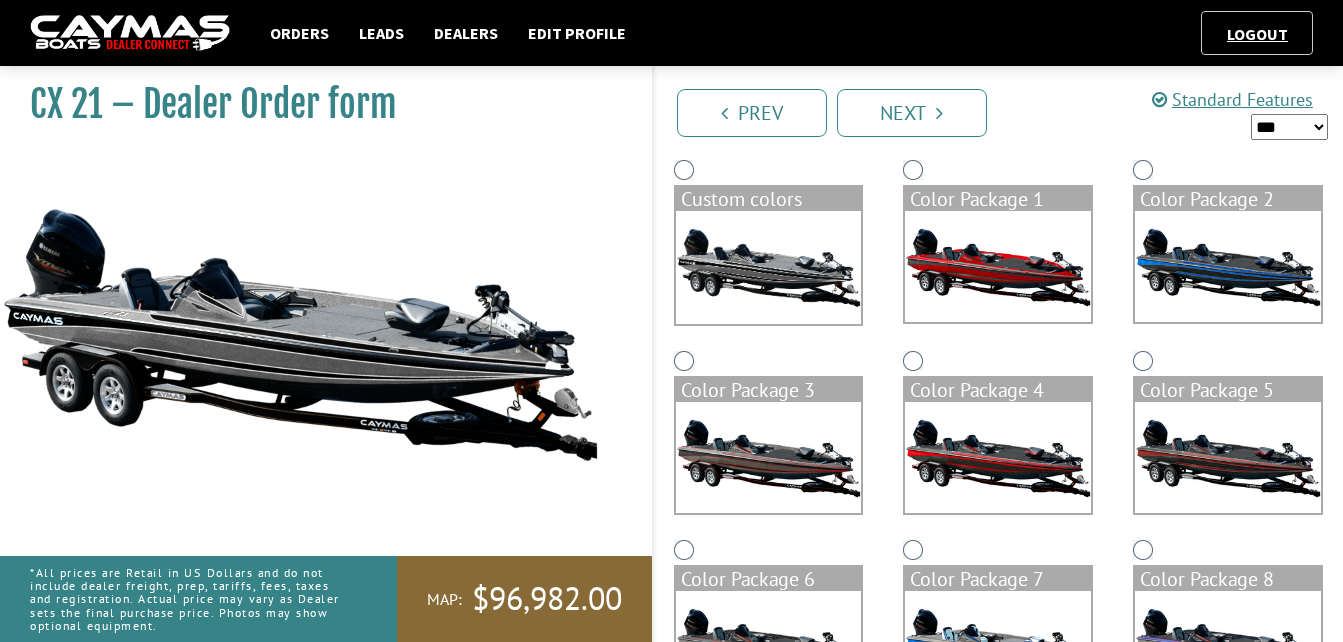 scroll, scrollTop: 0, scrollLeft: 0, axis: both 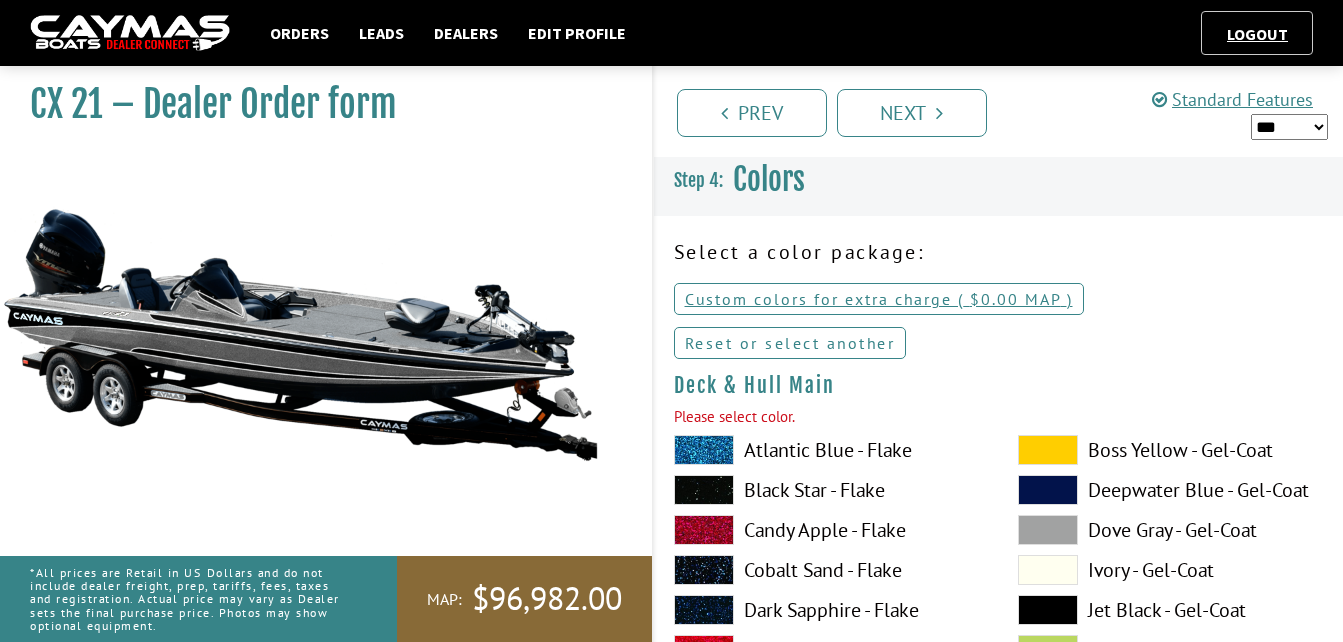 click on "Reset or select another" at bounding box center (790, 343) 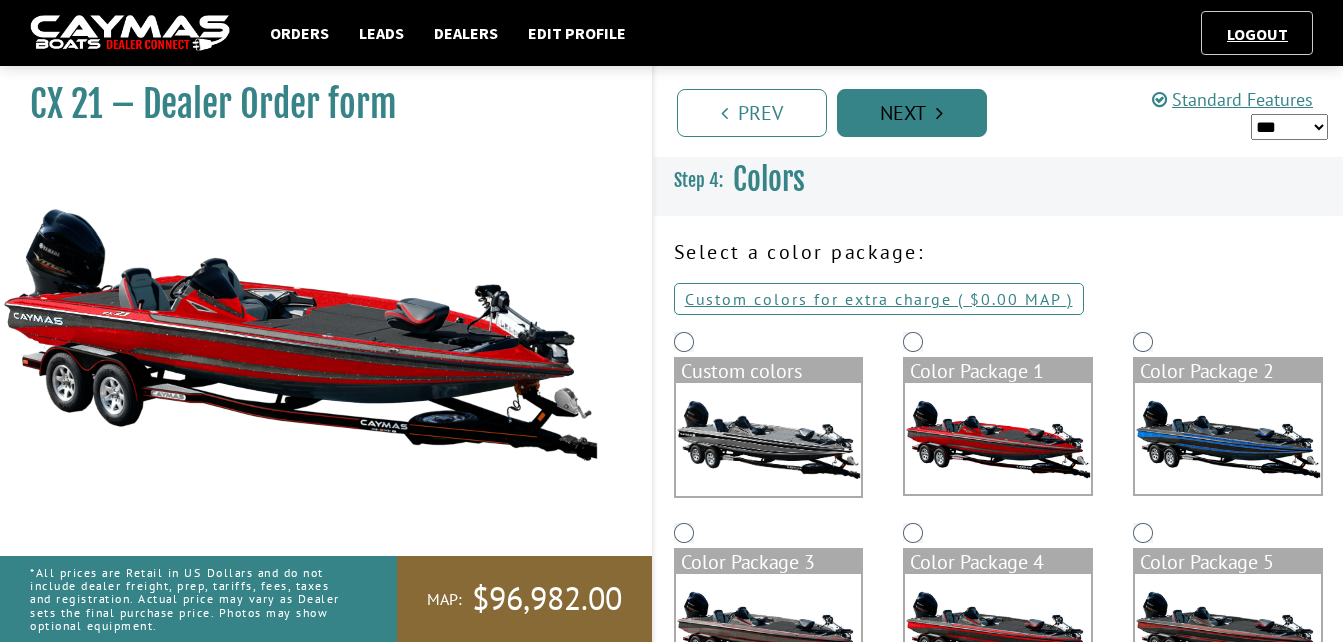click on "Next" at bounding box center (912, 113) 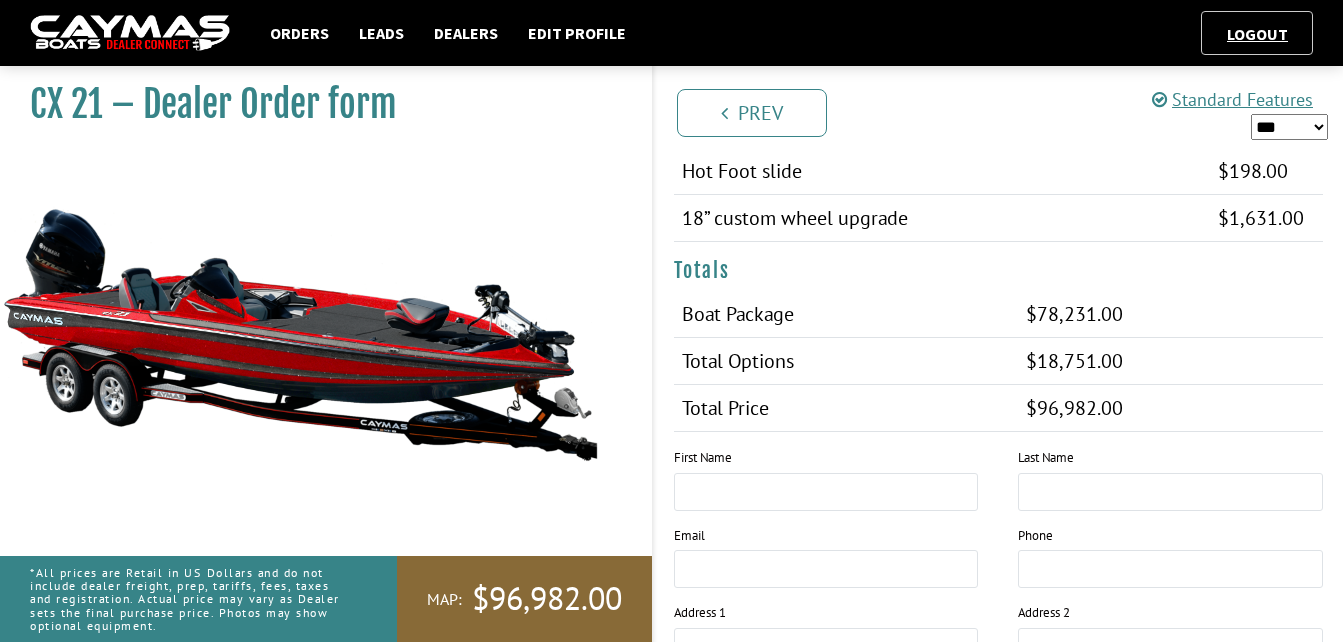 scroll, scrollTop: 1152, scrollLeft: 0, axis: vertical 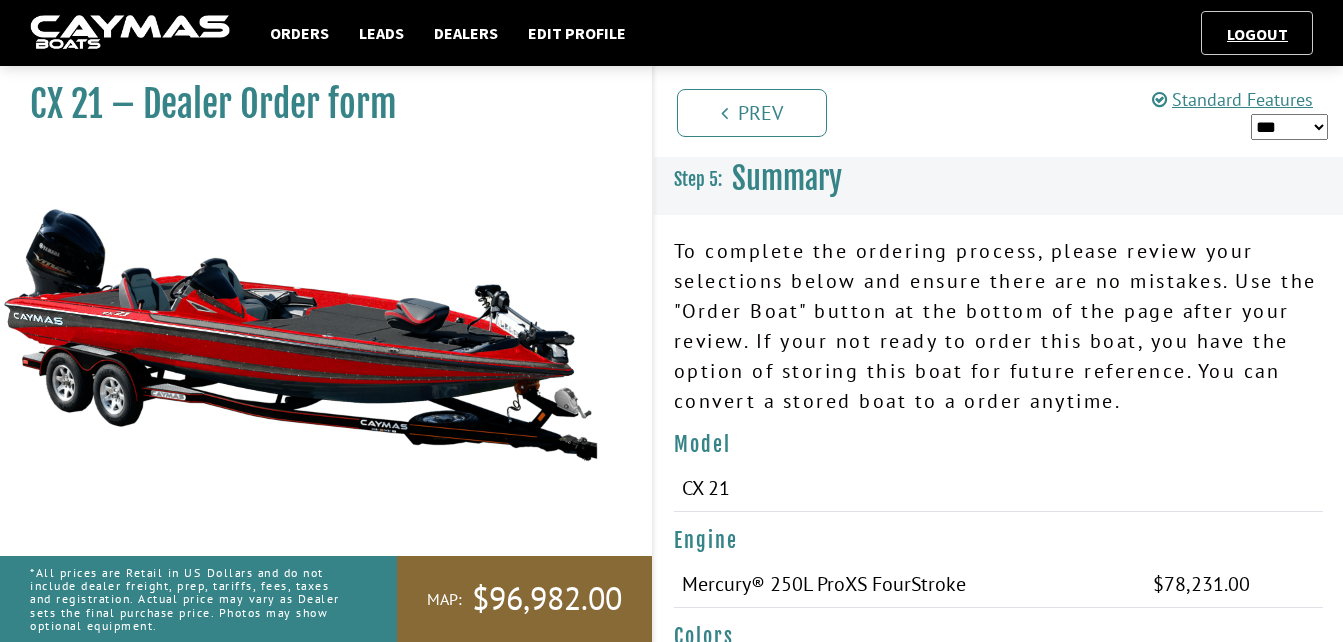 click on "Model
CX 21" at bounding box center (999, 480) 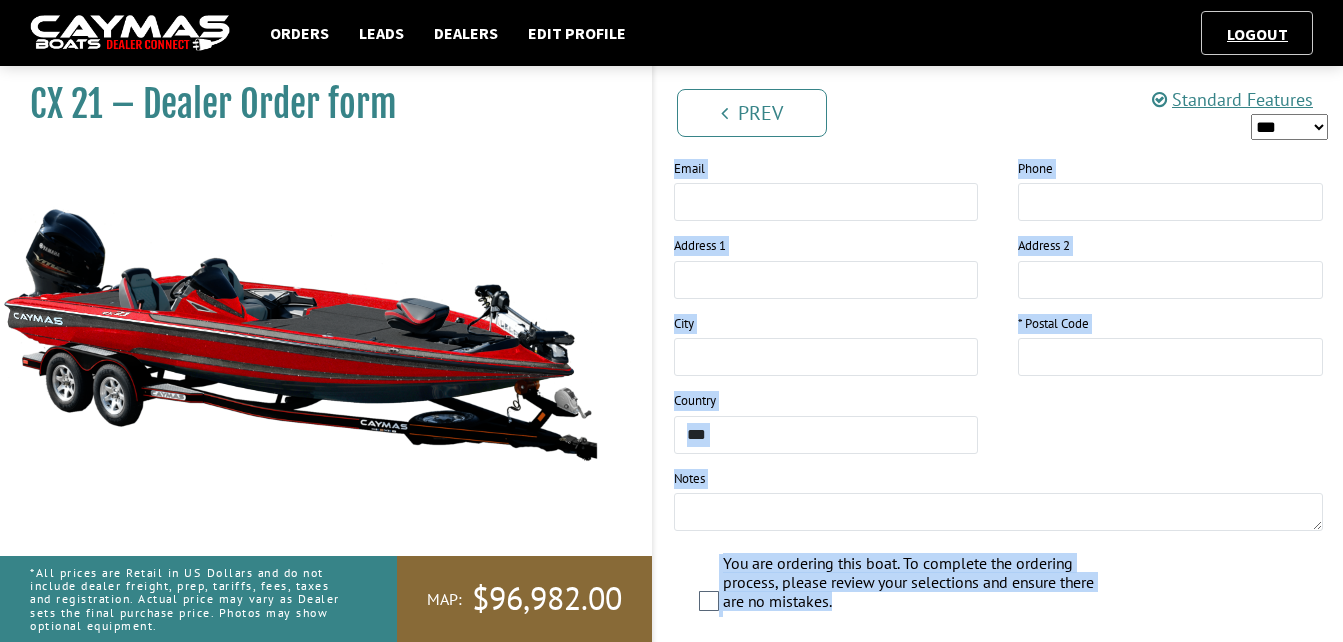 scroll, scrollTop: 2252, scrollLeft: 0, axis: vertical 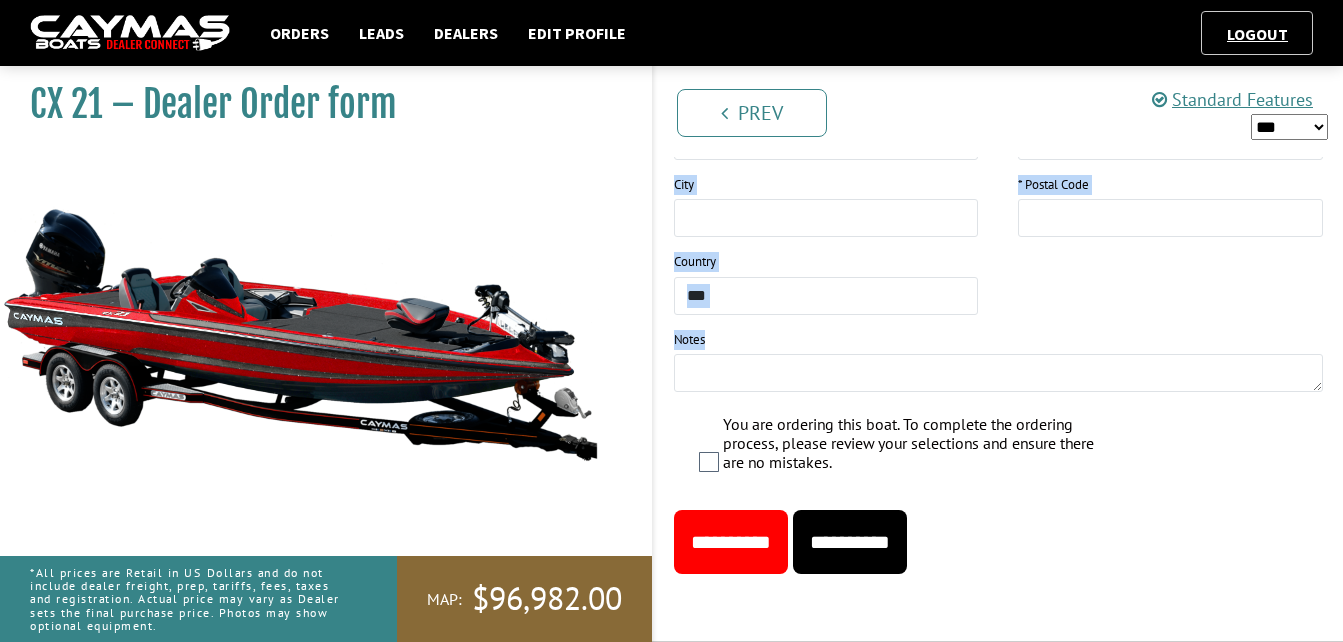 drag, startPoint x: 674, startPoint y: 444, endPoint x: 1208, endPoint y: 295, distance: 554.3979 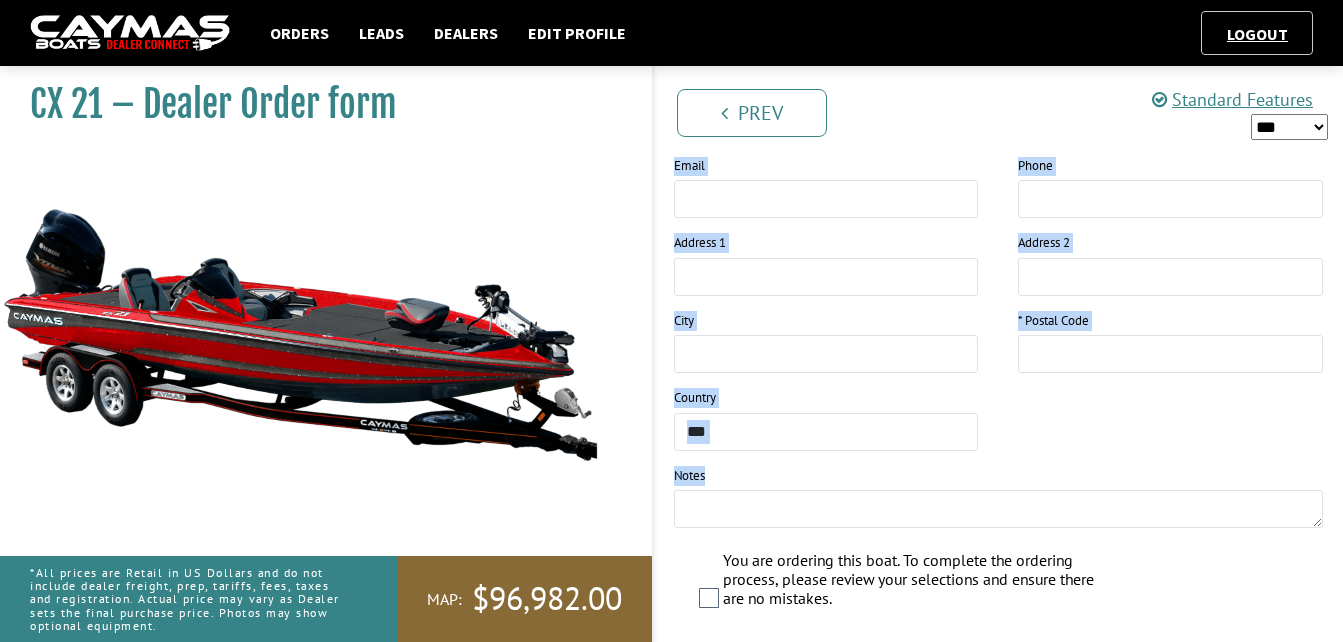 scroll, scrollTop: 1952, scrollLeft: 0, axis: vertical 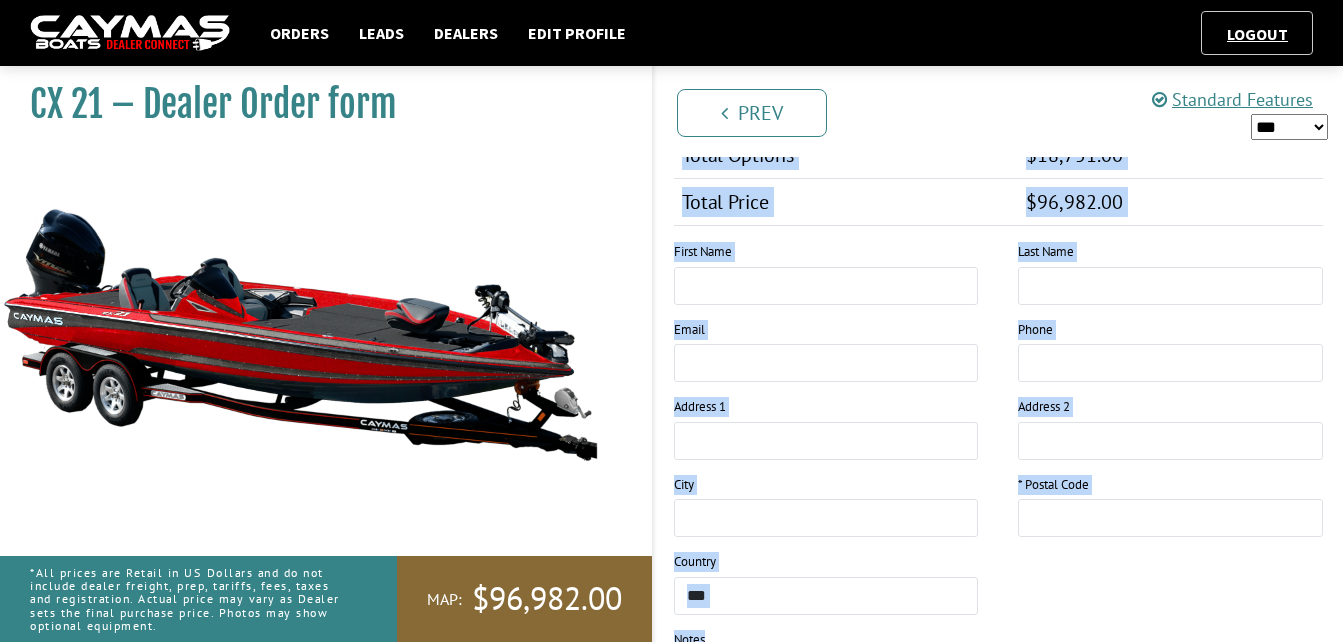 copy on "Model
CX 21
Engine
Mercury® 250L ProXS FourStroke
$78,231.00
$68,844.00
$78,231.00
Colors
Color package: Color Package 1 Deck & Hull Main: Fire Element - Flake Deck Accent: Tungsten - Flake Deck Accent Pin: Black Star - Flake Deck Top: Fire Element - Flake Deck Top Pin: Fire Element - Flake Inside Deck: Fire Element - Flake Console: Fire Element - Flake Console Accent: Tungsten - Flake Console Accent Pin: Black Star - Flake Bottom: Jet Black - Gel-Coat Hull Accent: Tungsten - Flake Hull Accent Pin: Black Star - Flake Hull Insert: Tungsten - Flake Hull Insert Pin : Black Star - Flake Carpet: Charcoal Seat Main: Charcoal Seat Accent: Blaze (Red) Trailer Pin Stripe: Fire Red
Options
Lowrance Ghost 47", Lowrance HDS PRO ..." 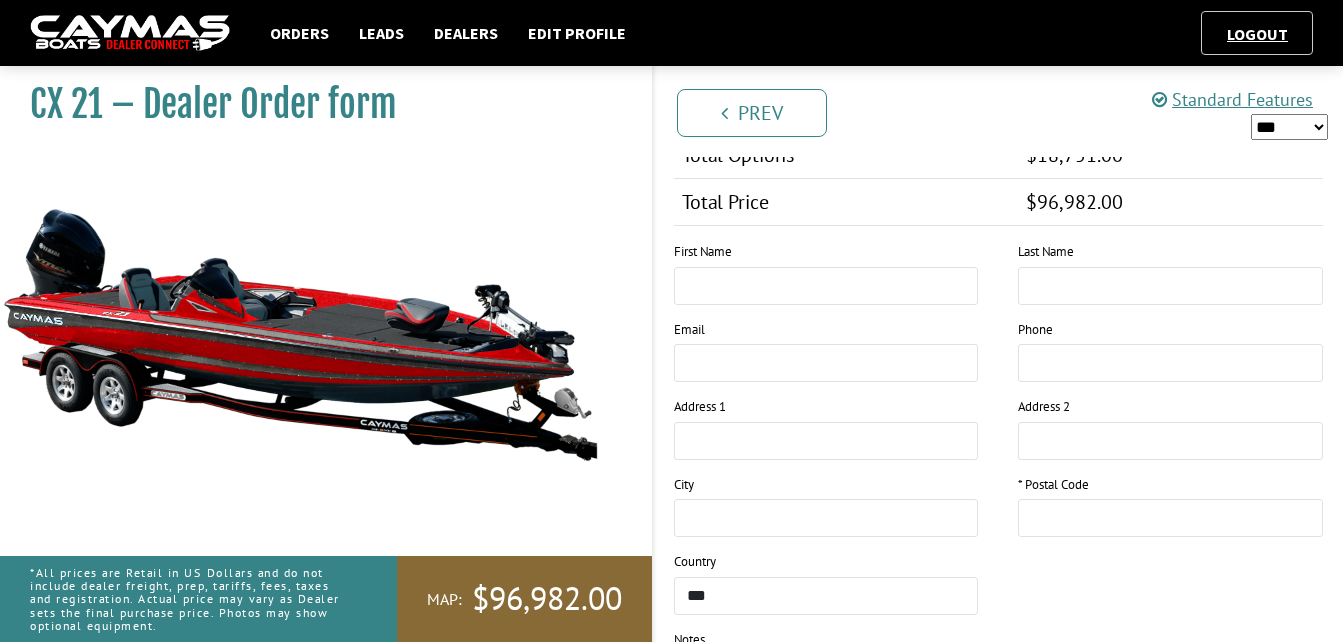 drag, startPoint x: 1031, startPoint y: 84, endPoint x: 1042, endPoint y: 87, distance: 11.401754 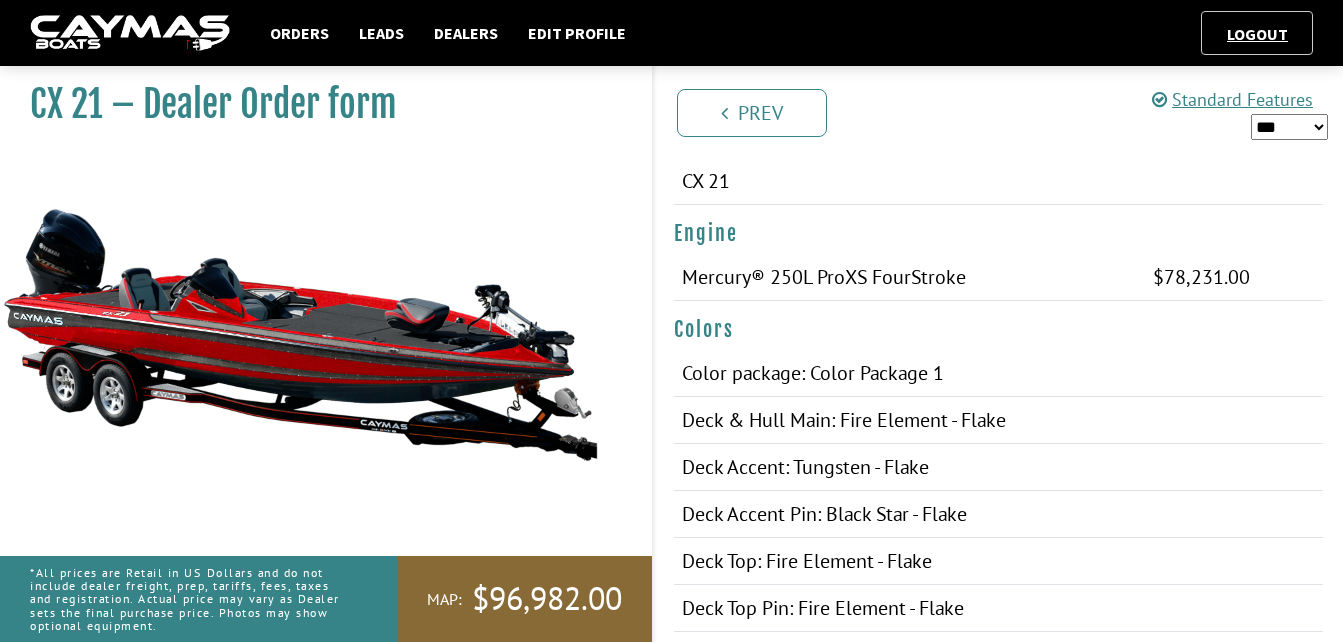 scroll, scrollTop: 316, scrollLeft: 0, axis: vertical 